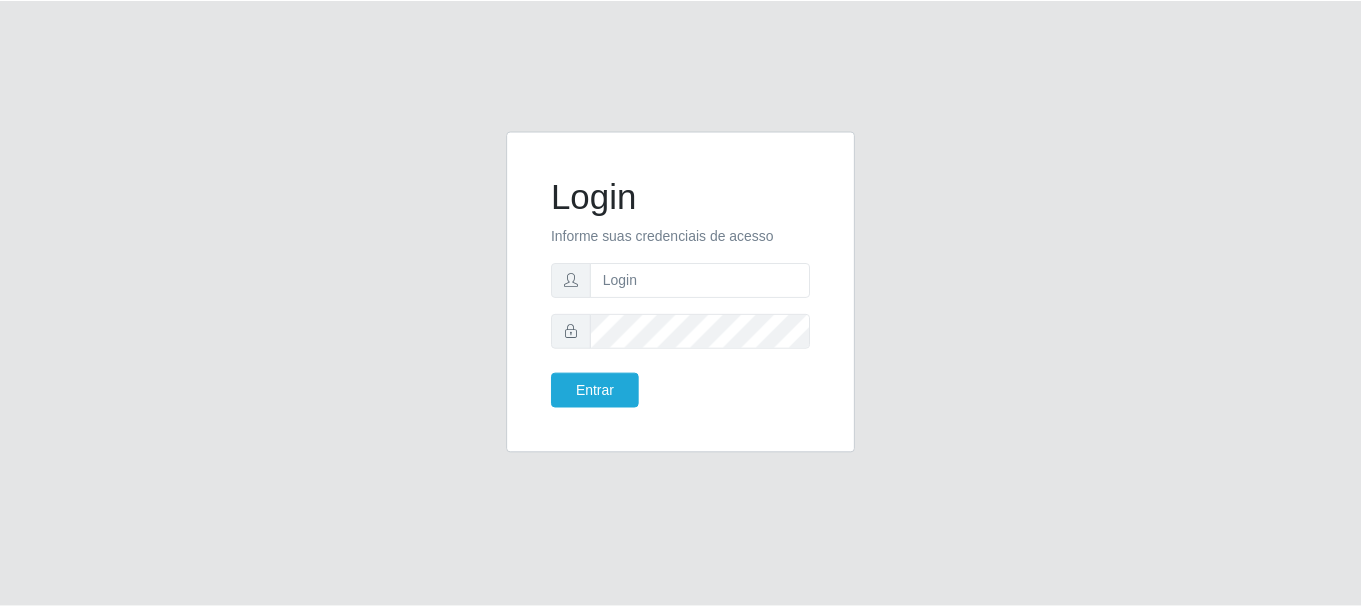 scroll, scrollTop: 0, scrollLeft: 0, axis: both 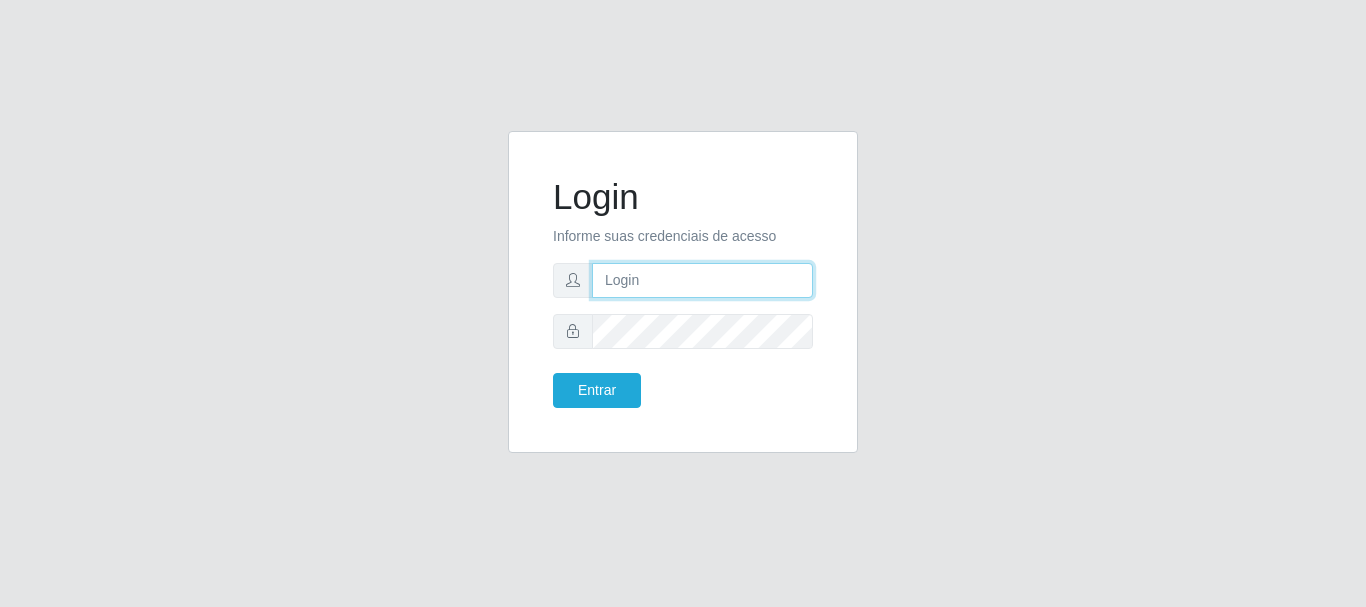 click at bounding box center (702, 280) 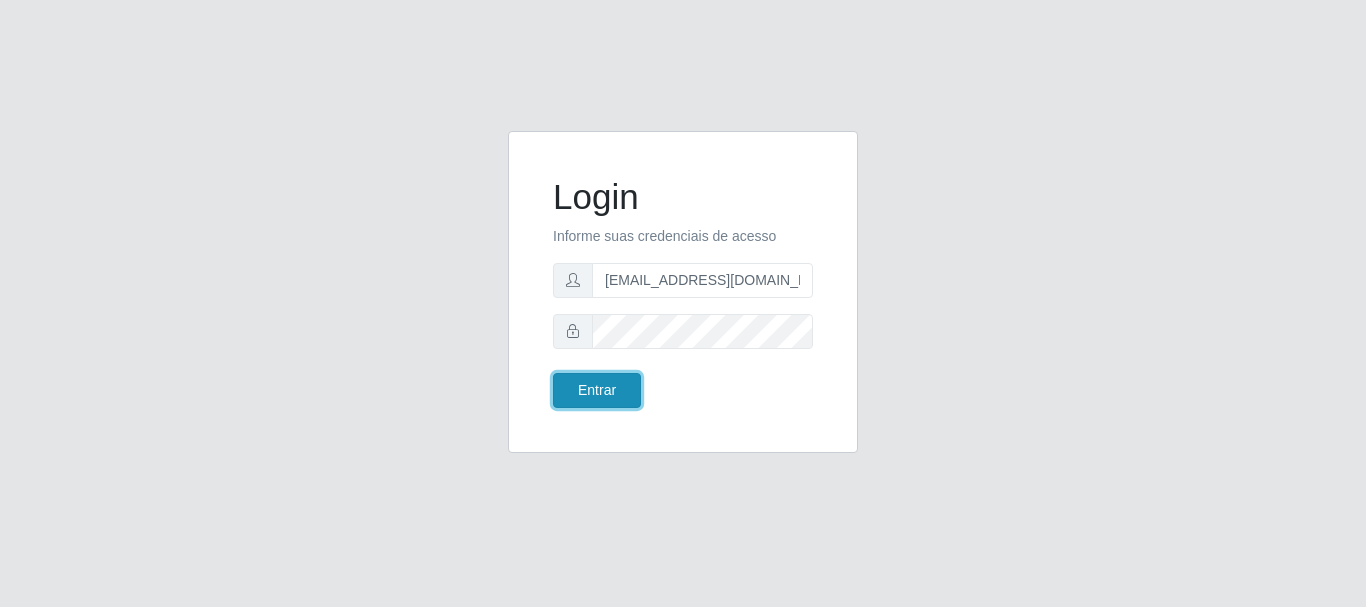 click on "Entrar" at bounding box center (597, 390) 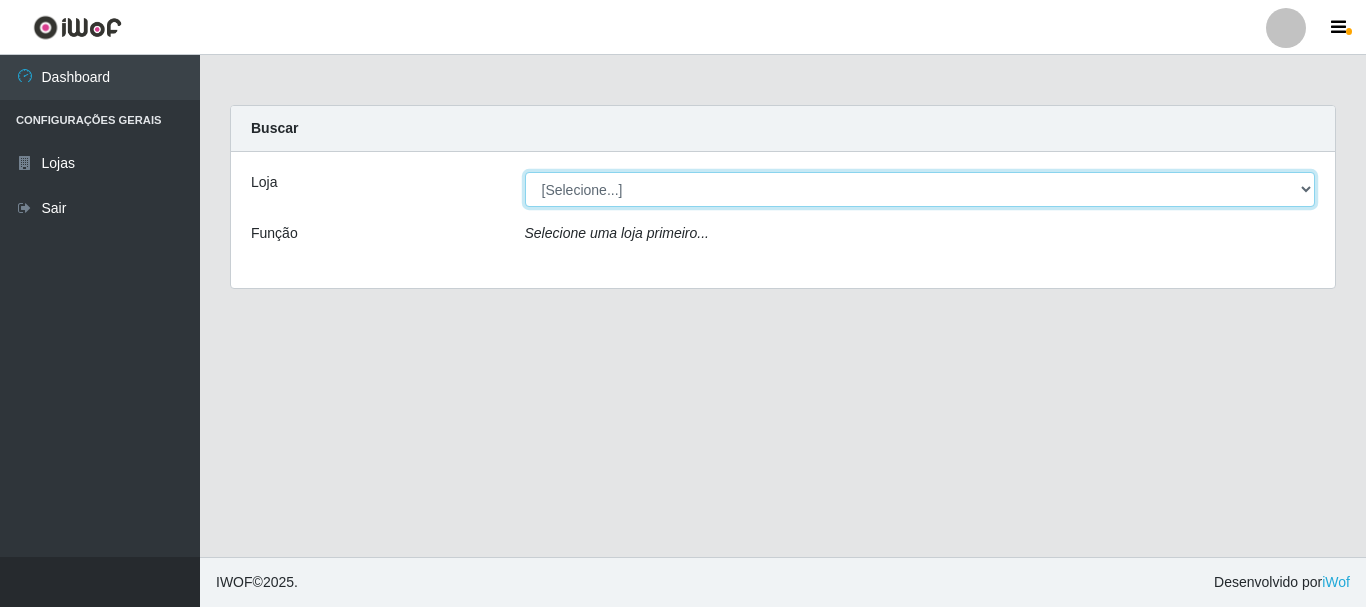 click on "[Selecione...] SuperFácil Atacado - Rodoviária" at bounding box center (920, 189) 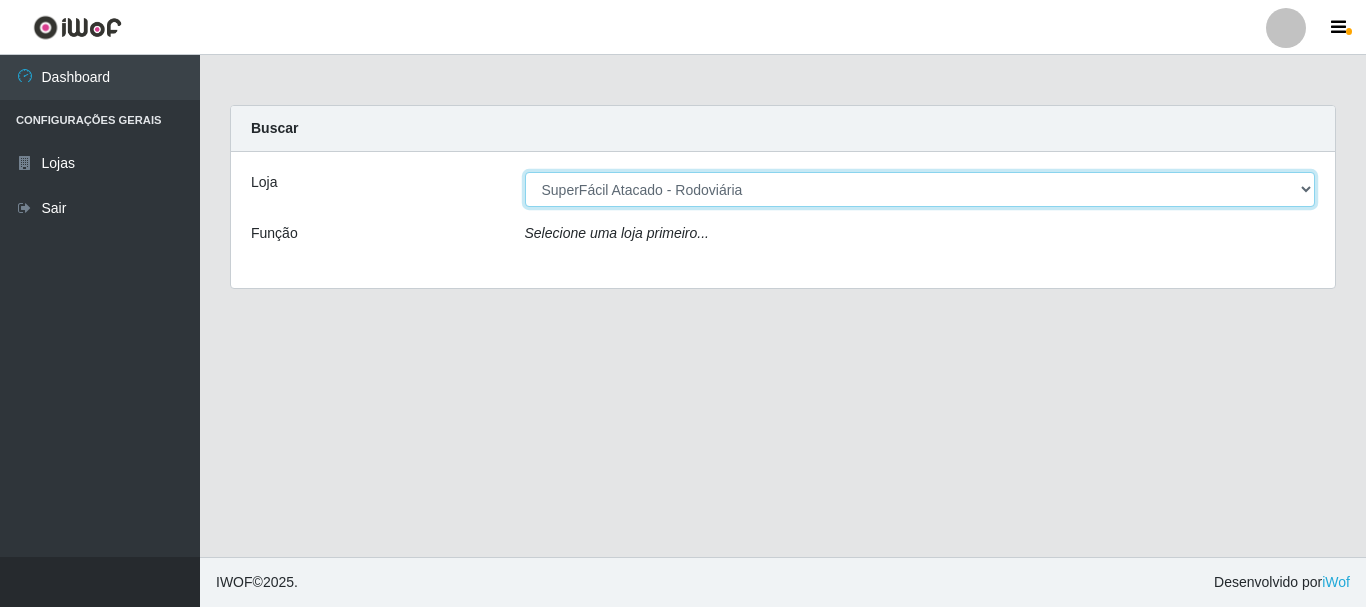 click on "[Selecione...] SuperFácil Atacado - Rodoviária" at bounding box center (920, 189) 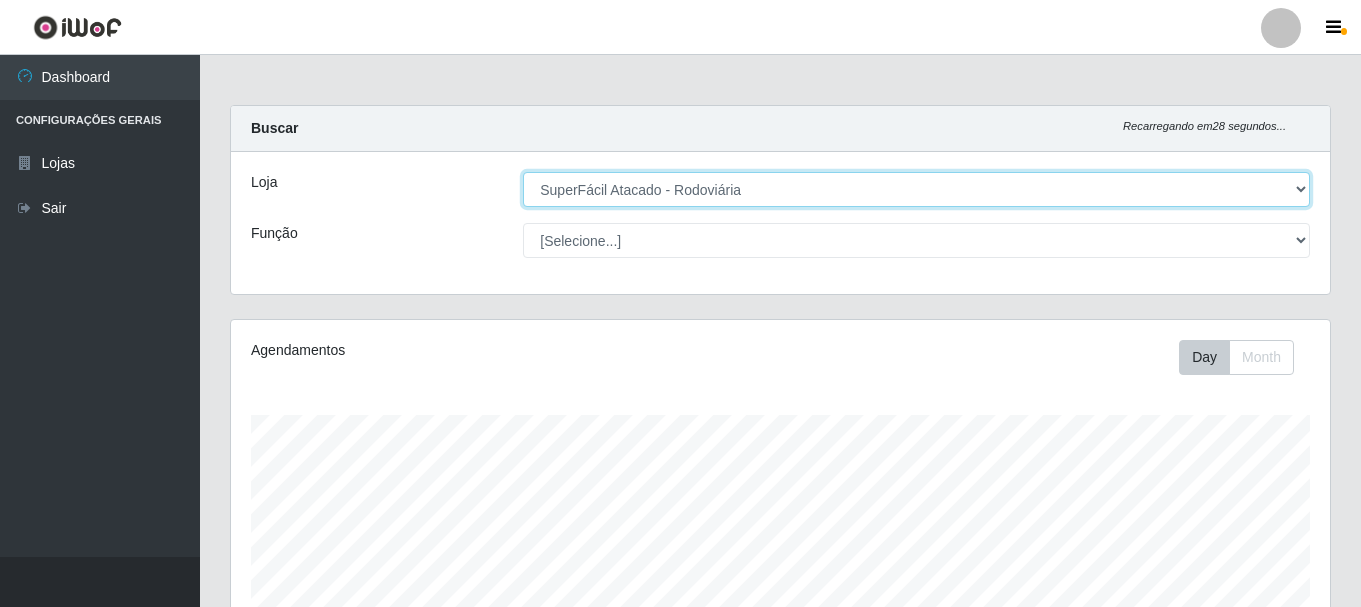 scroll, scrollTop: 999585, scrollLeft: 998901, axis: both 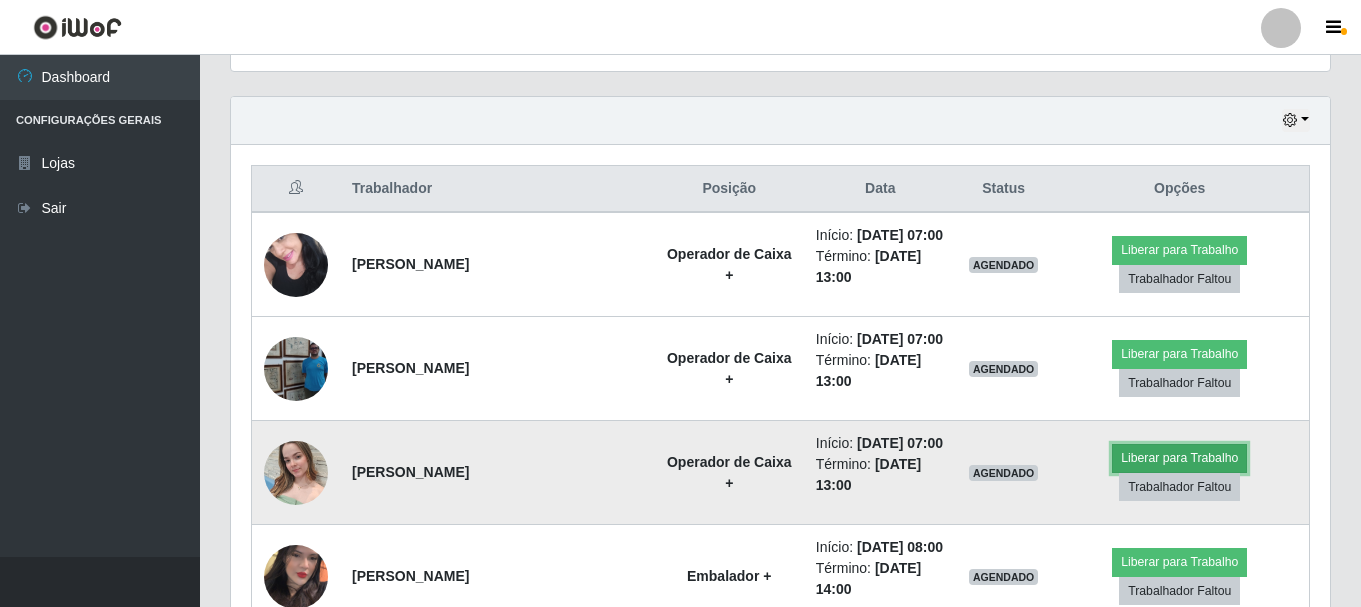 click on "Liberar para Trabalho" at bounding box center [1179, 458] 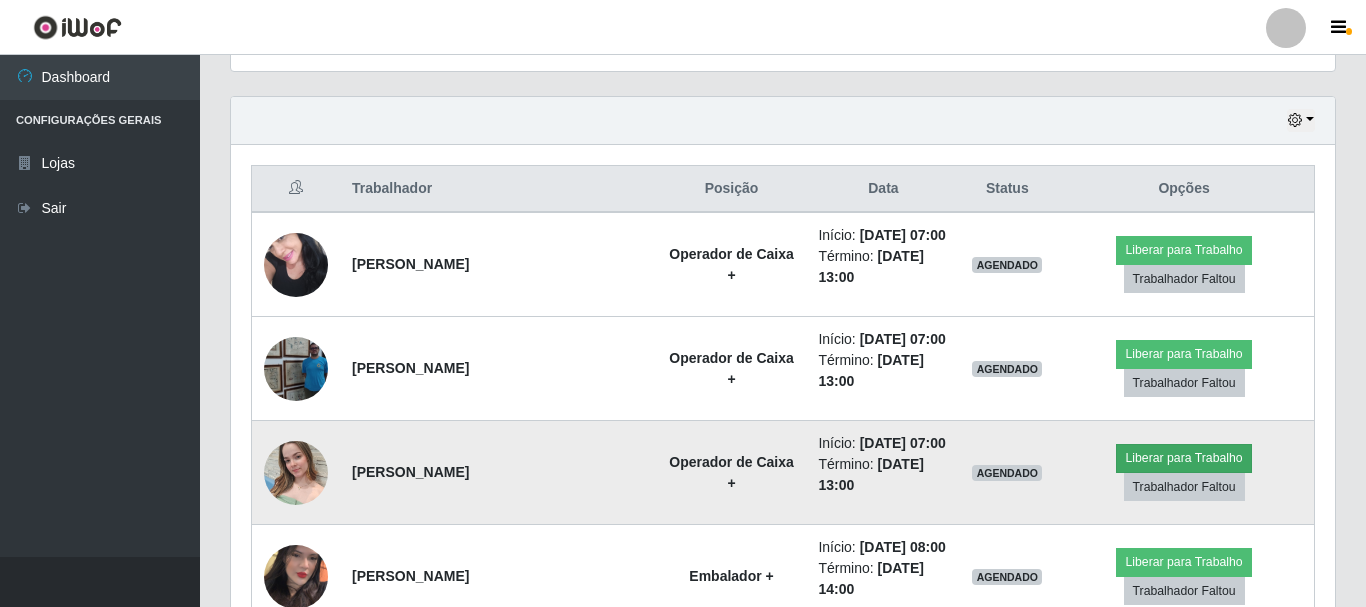 scroll, scrollTop: 999585, scrollLeft: 998911, axis: both 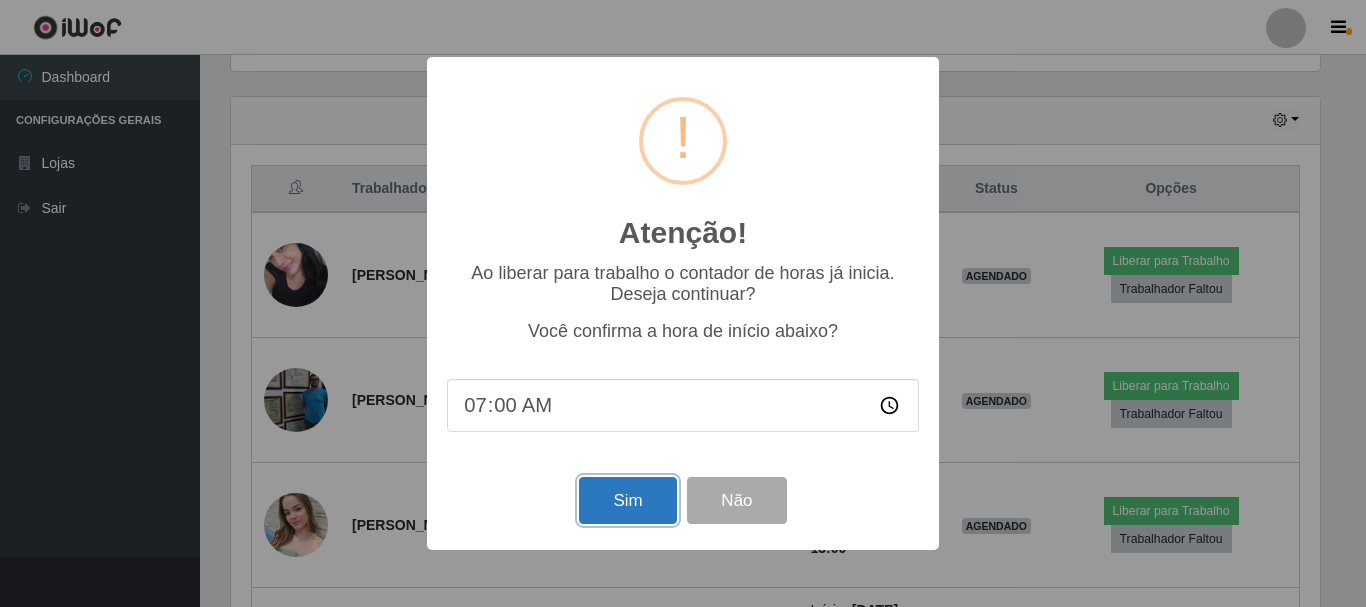 click on "Sim" at bounding box center (627, 500) 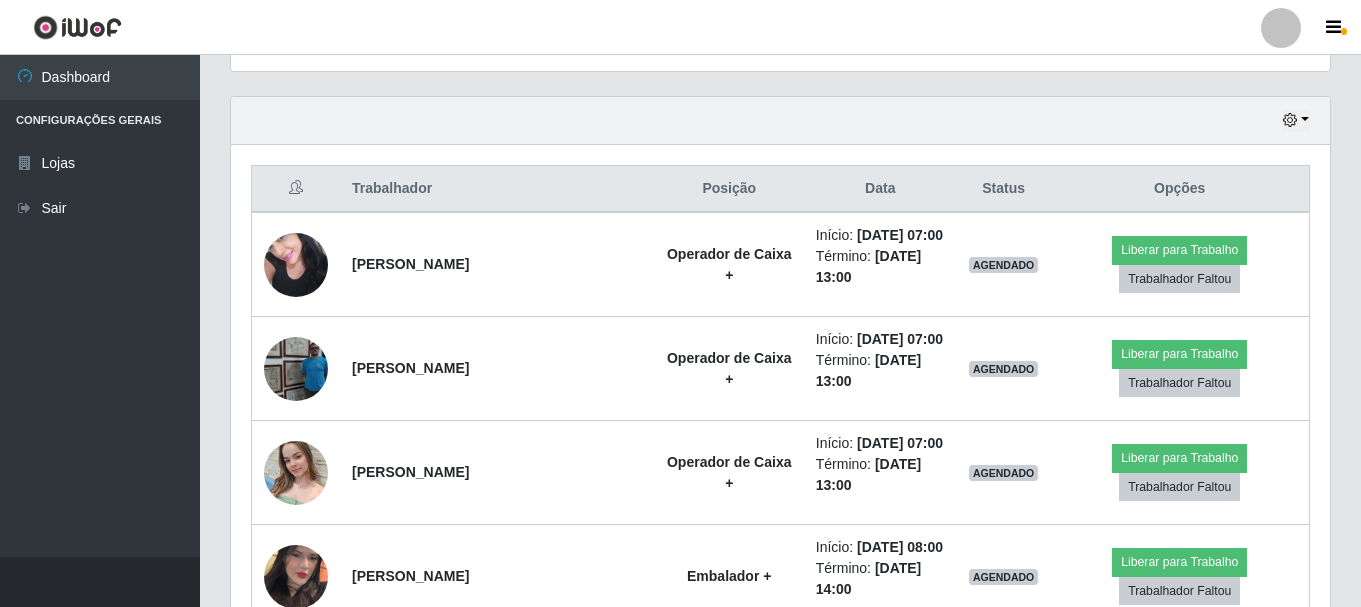scroll, scrollTop: 999585, scrollLeft: 998901, axis: both 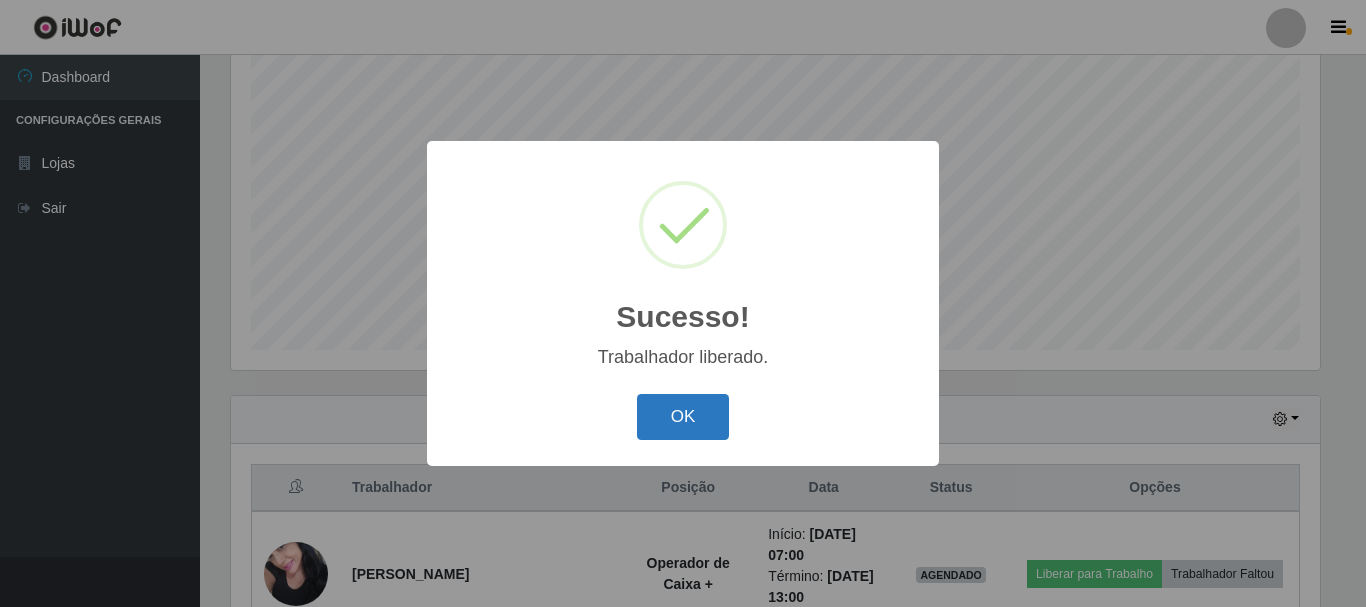click on "OK" at bounding box center (683, 417) 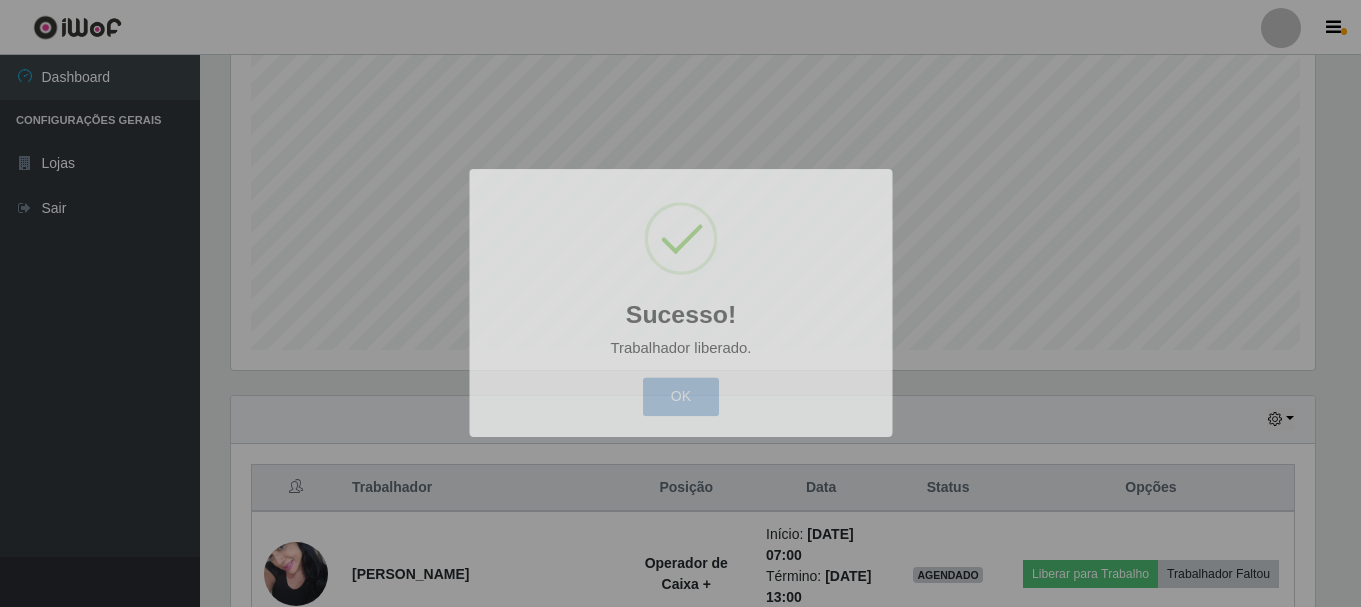 scroll, scrollTop: 999585, scrollLeft: 998901, axis: both 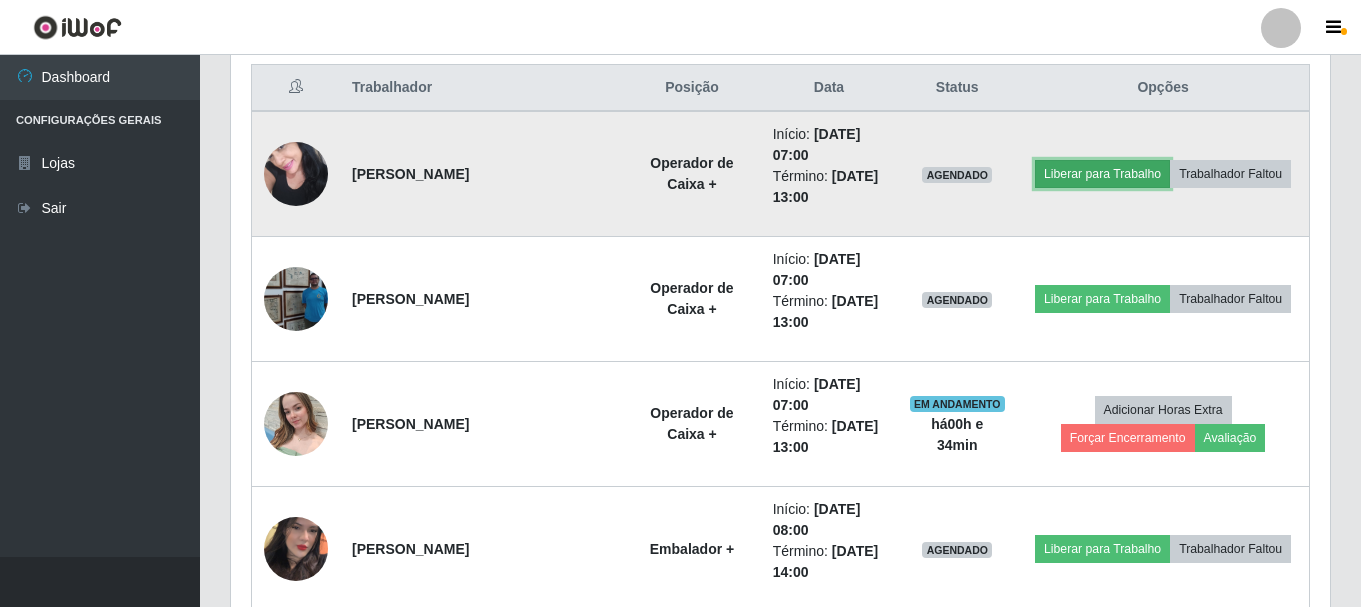 click on "Liberar para Trabalho" at bounding box center (1102, 174) 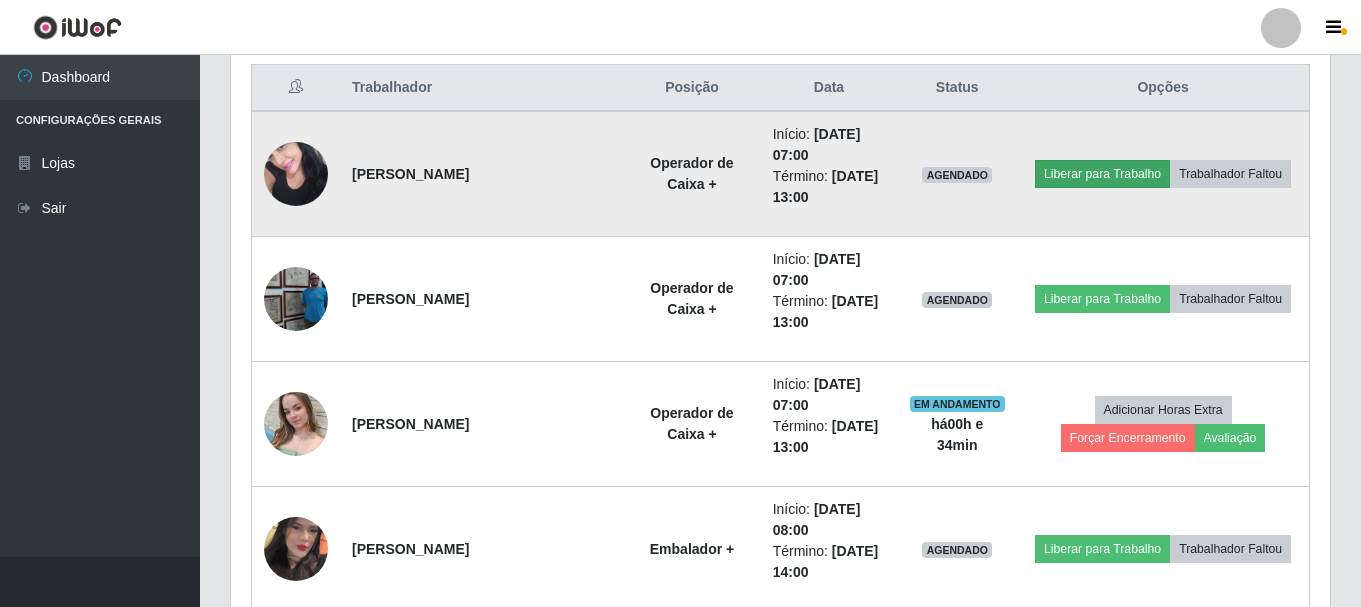 scroll, scrollTop: 999585, scrollLeft: 998911, axis: both 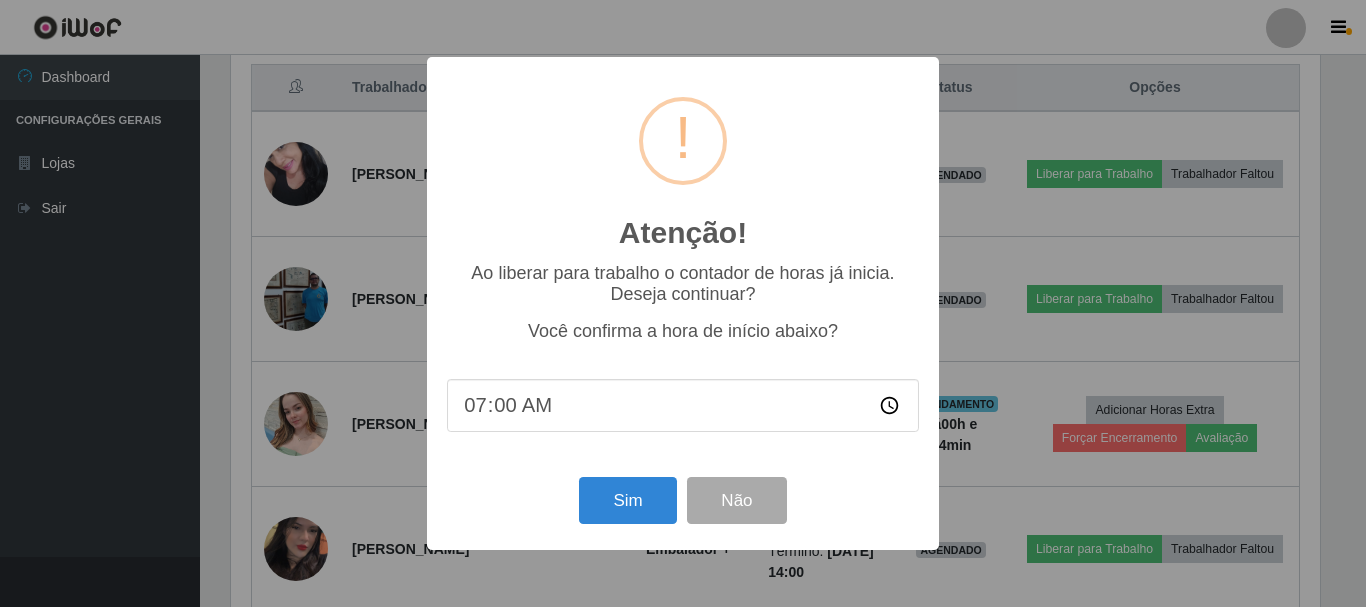 click on "07:00" at bounding box center [683, 405] 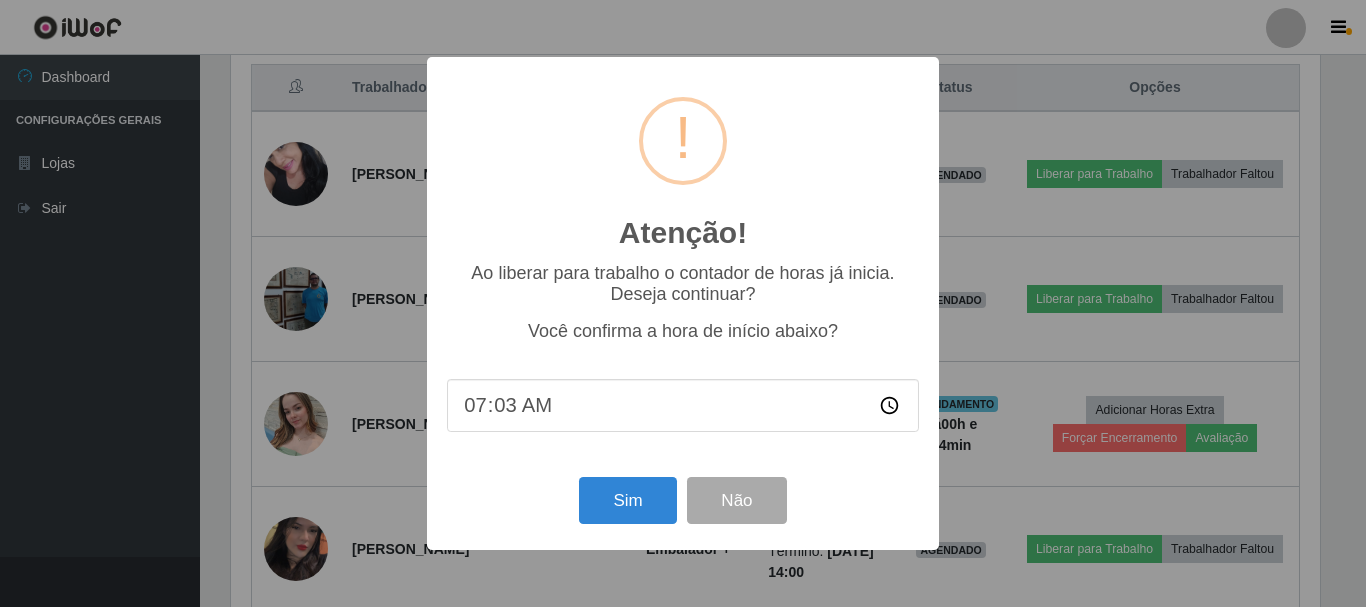 type on "07:30" 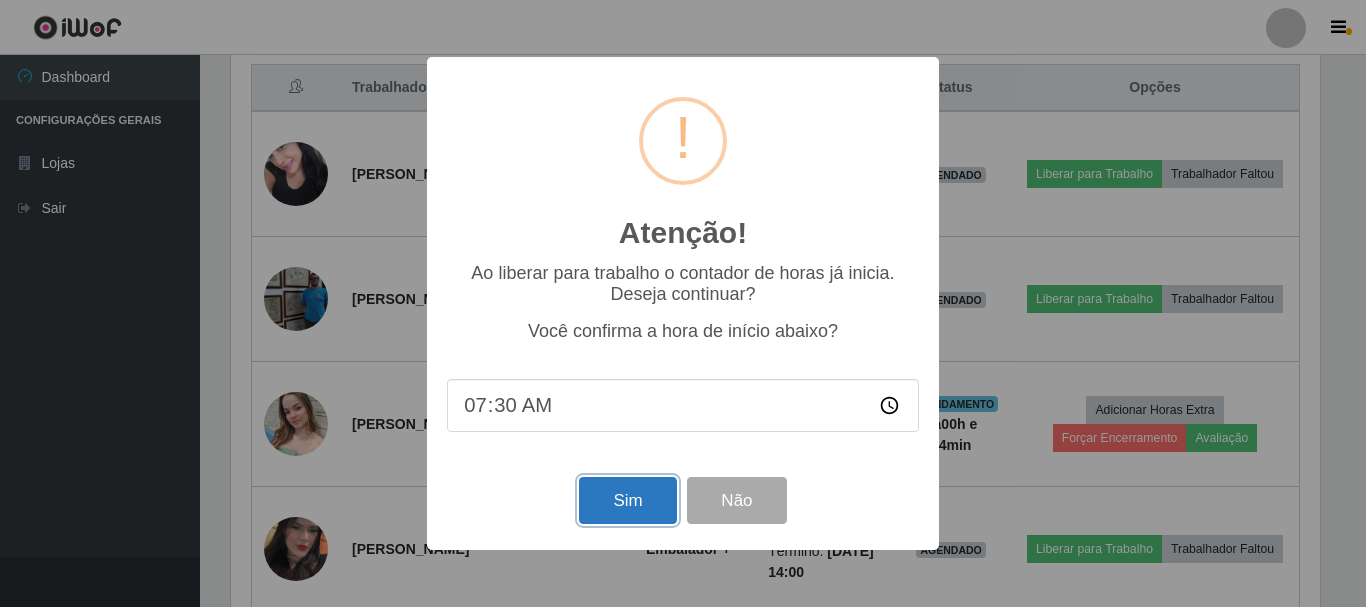 click on "Sim" at bounding box center (627, 500) 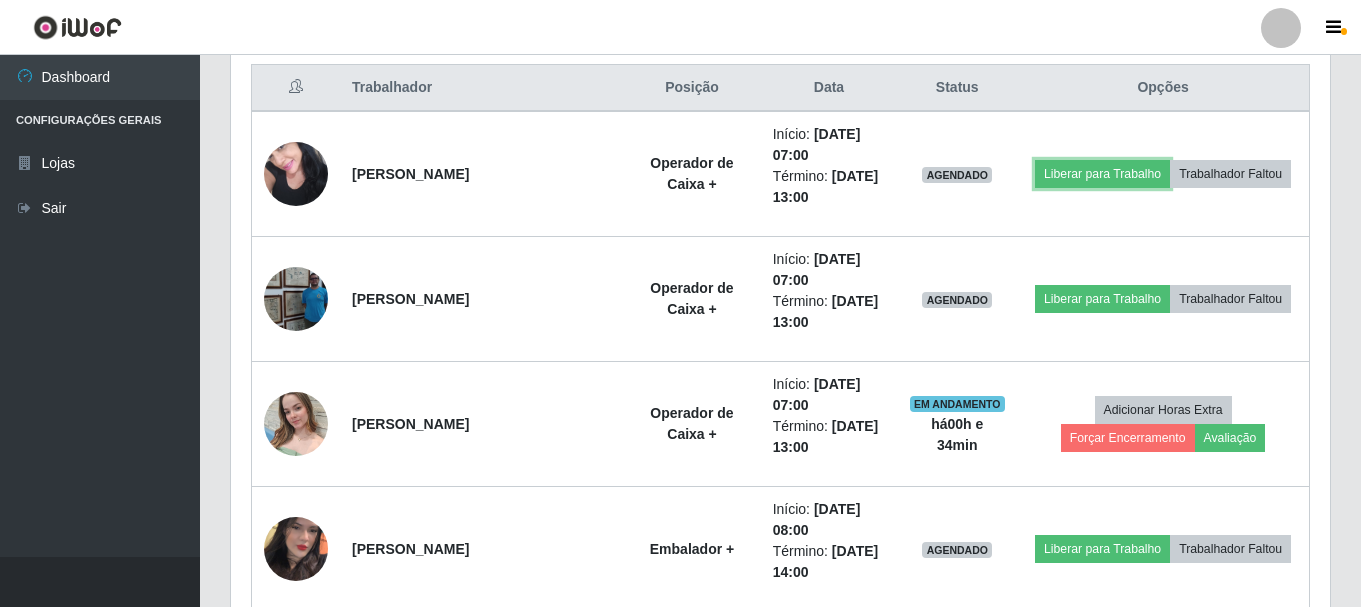 scroll, scrollTop: 999585, scrollLeft: 998901, axis: both 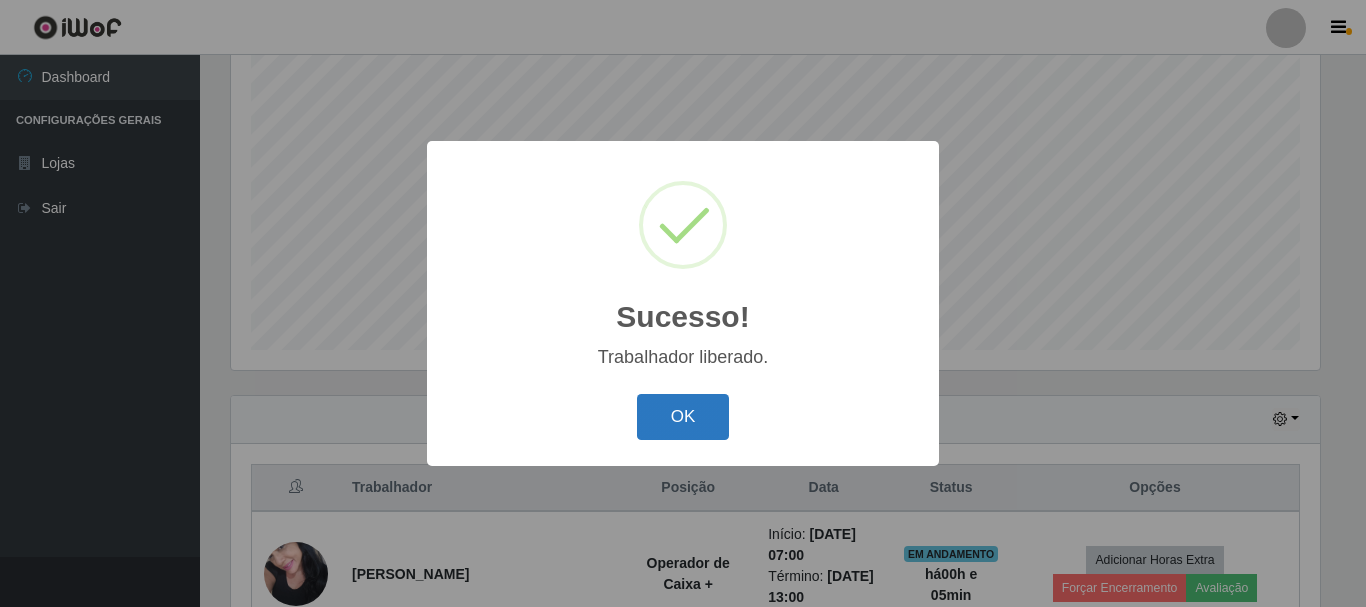 click on "OK" at bounding box center (683, 417) 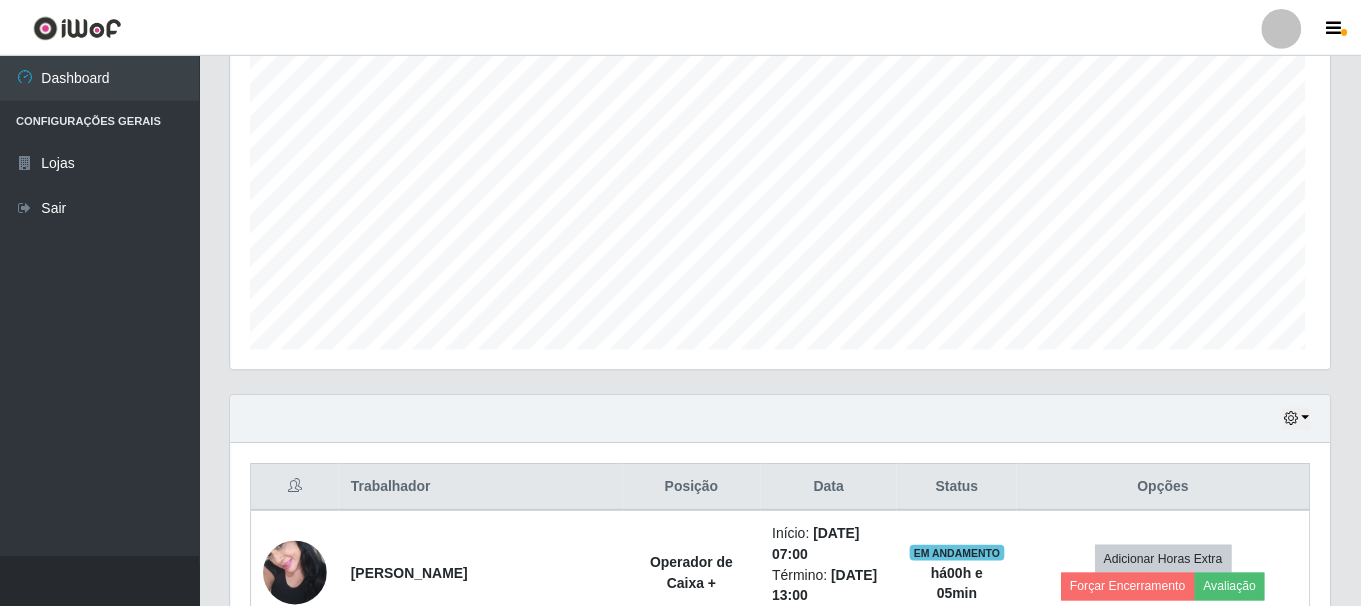 scroll, scrollTop: 999585, scrollLeft: 998901, axis: both 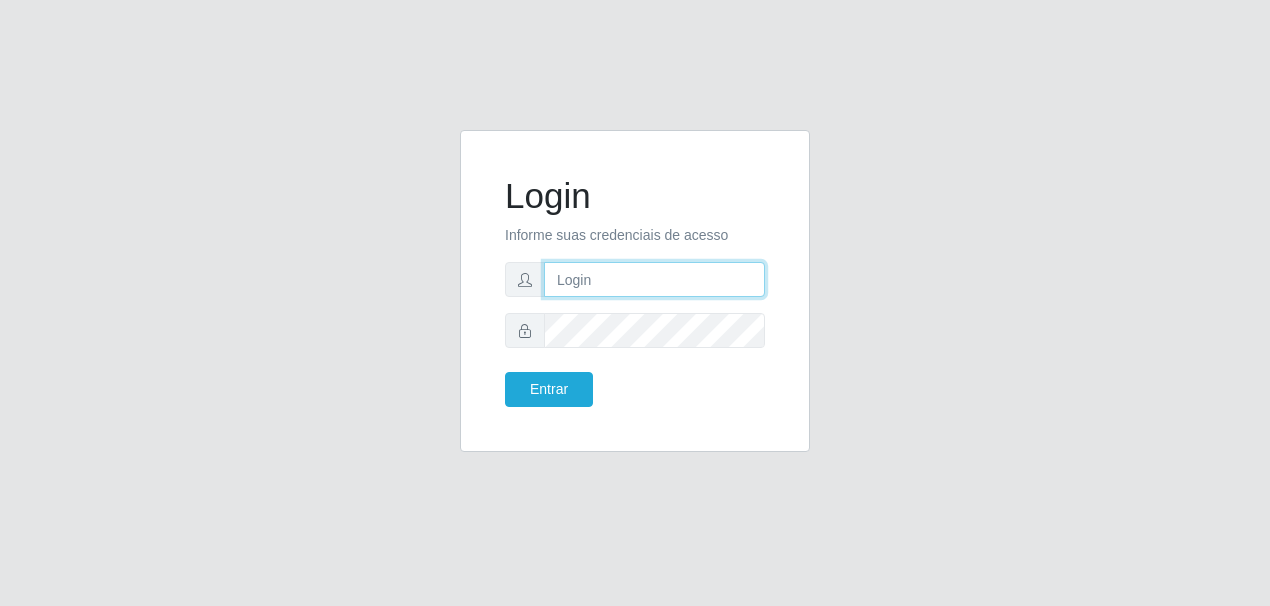 click at bounding box center [654, 279] 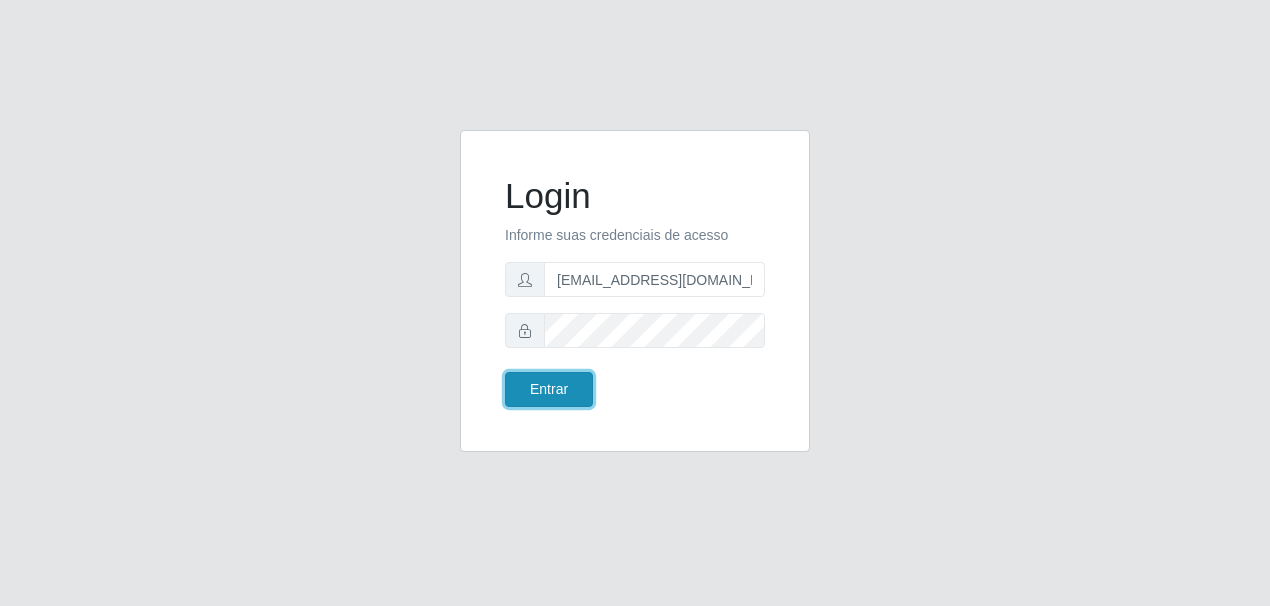 click on "Entrar" at bounding box center (549, 389) 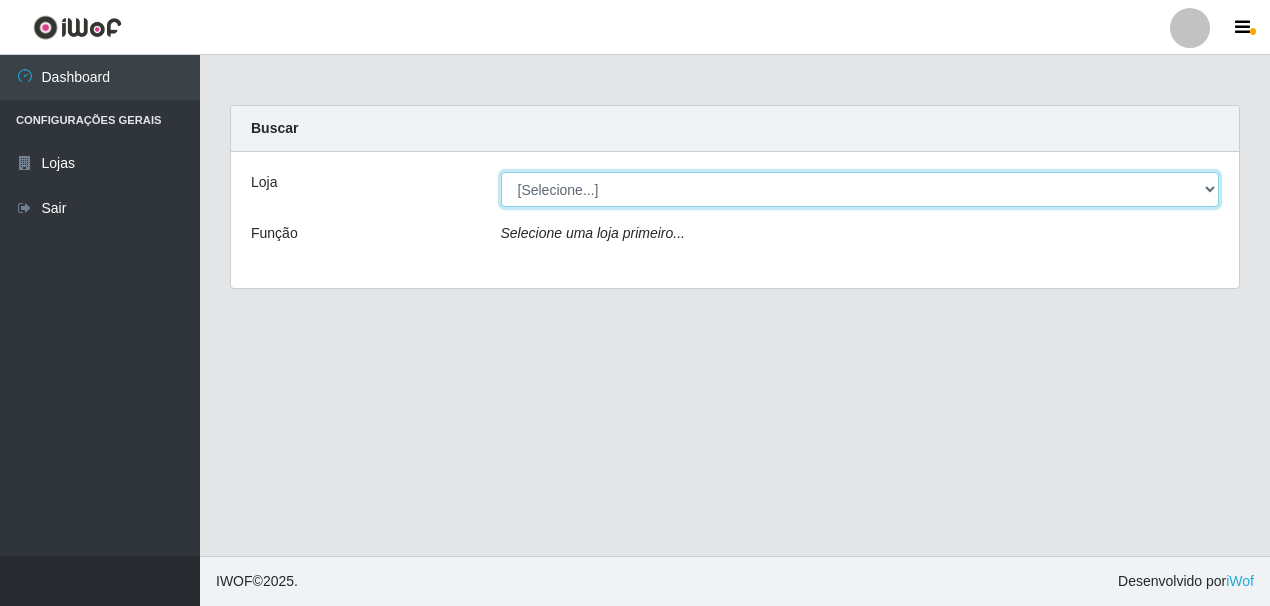 click on "[Selecione...] SuperFácil Atacado - Rodoviária" at bounding box center (860, 189) 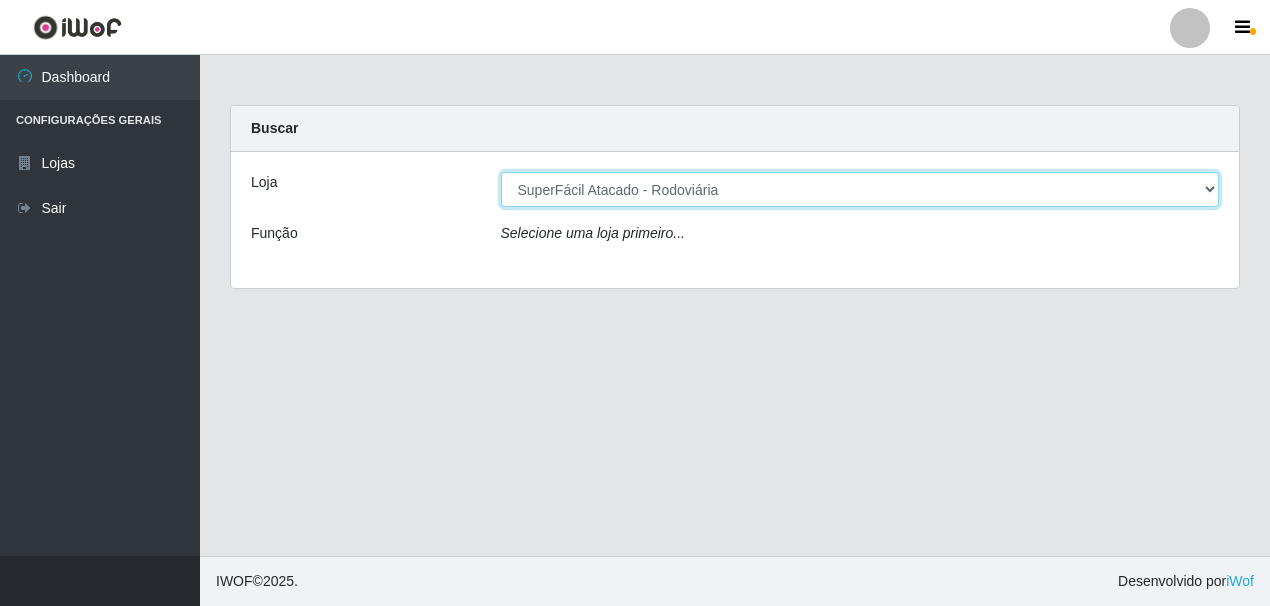 click on "[Selecione...] SuperFácil Atacado - Rodoviária" at bounding box center [860, 189] 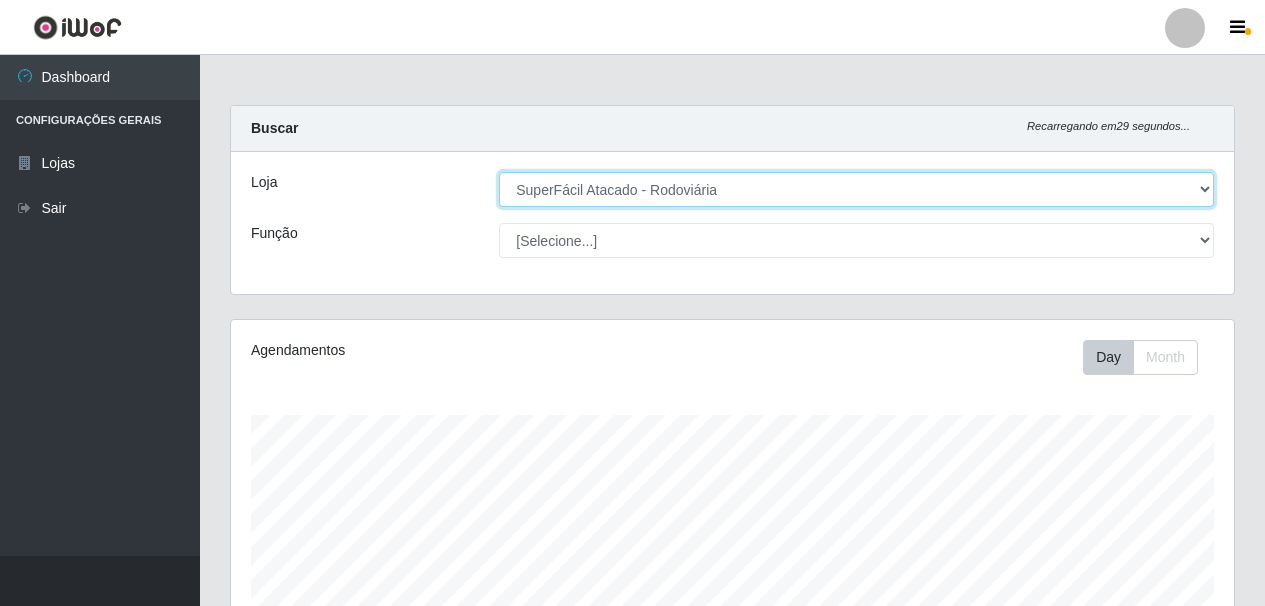 scroll, scrollTop: 999585, scrollLeft: 998997, axis: both 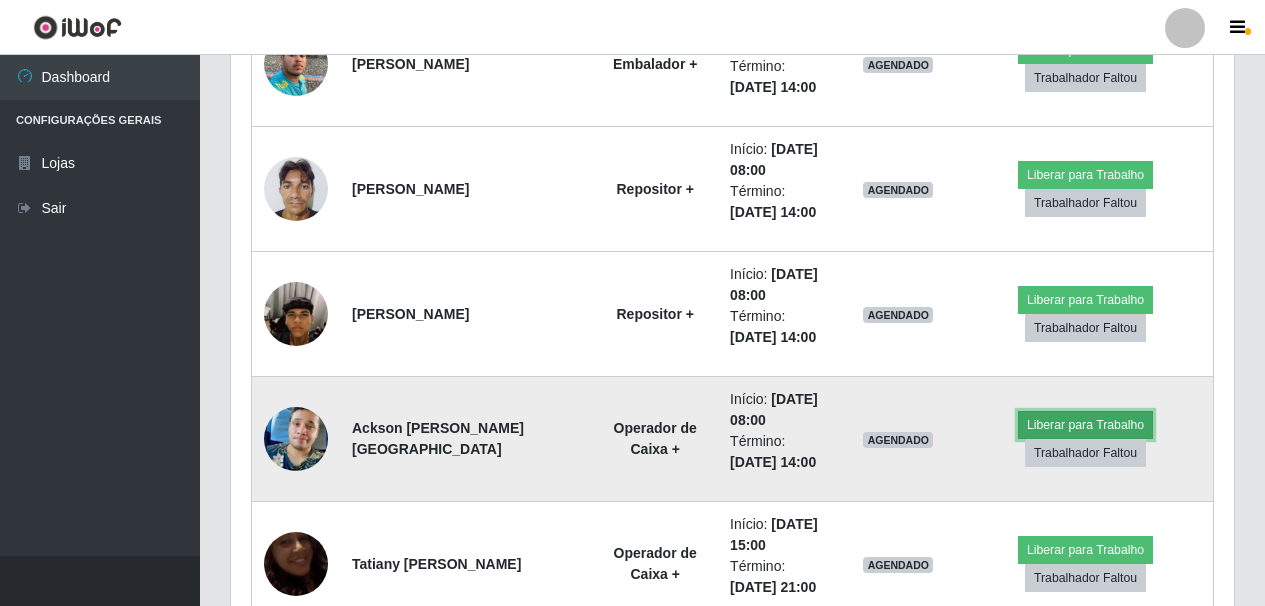 click on "Liberar para Trabalho" at bounding box center (1085, 425) 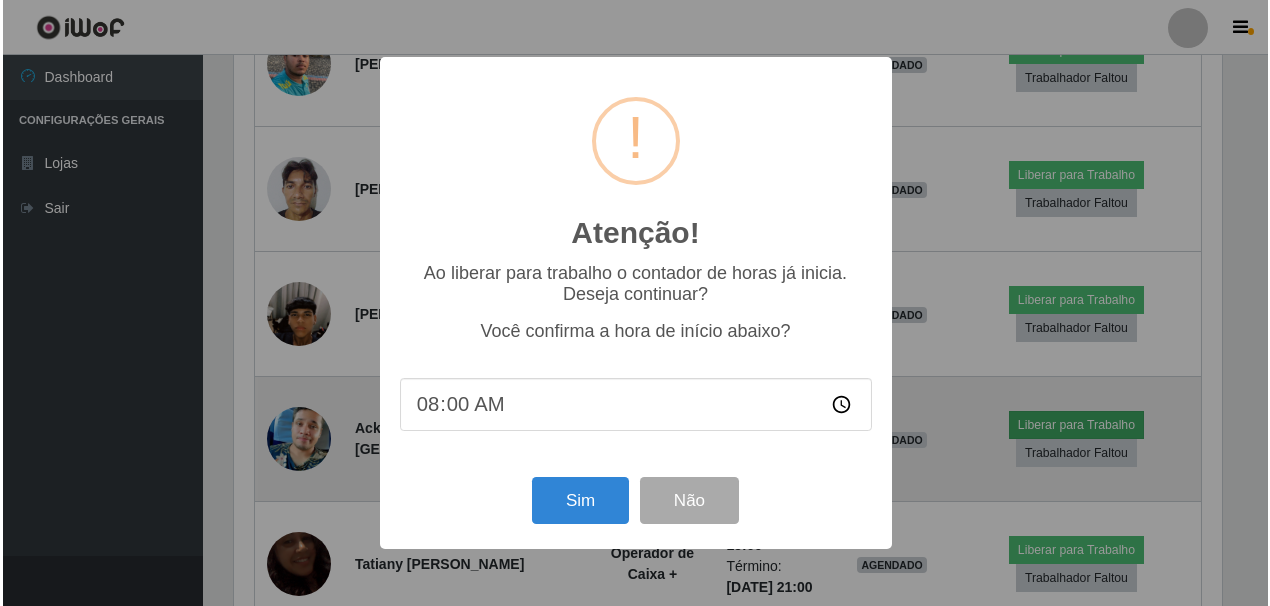 scroll, scrollTop: 999585, scrollLeft: 999007, axis: both 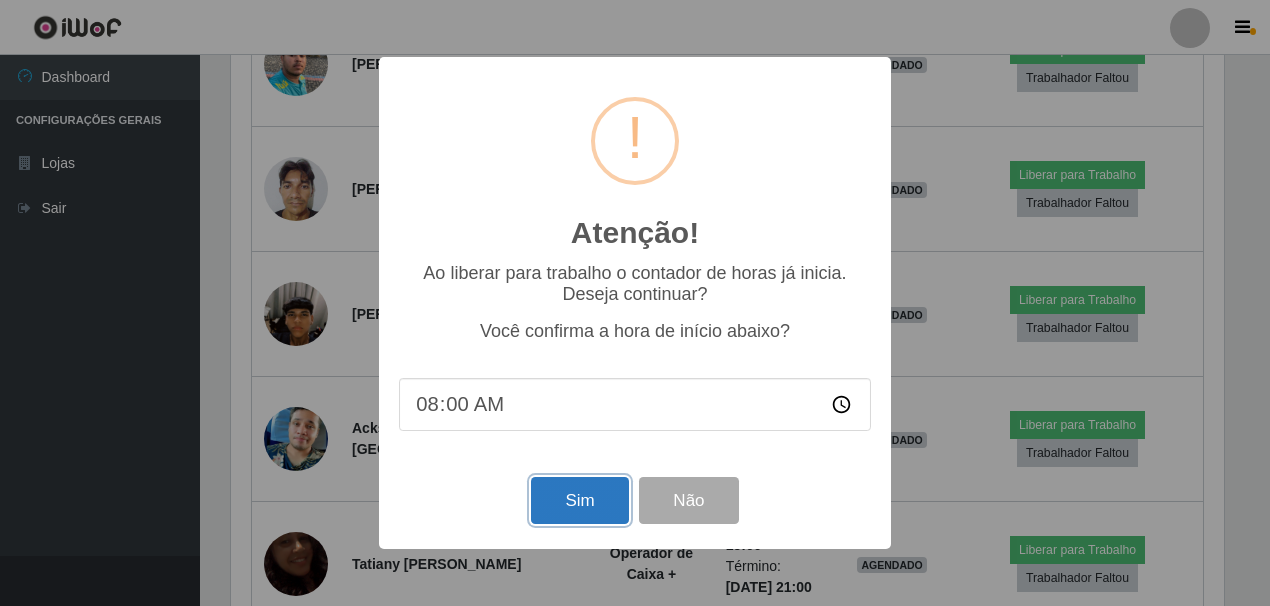 click on "Sim" at bounding box center [579, 500] 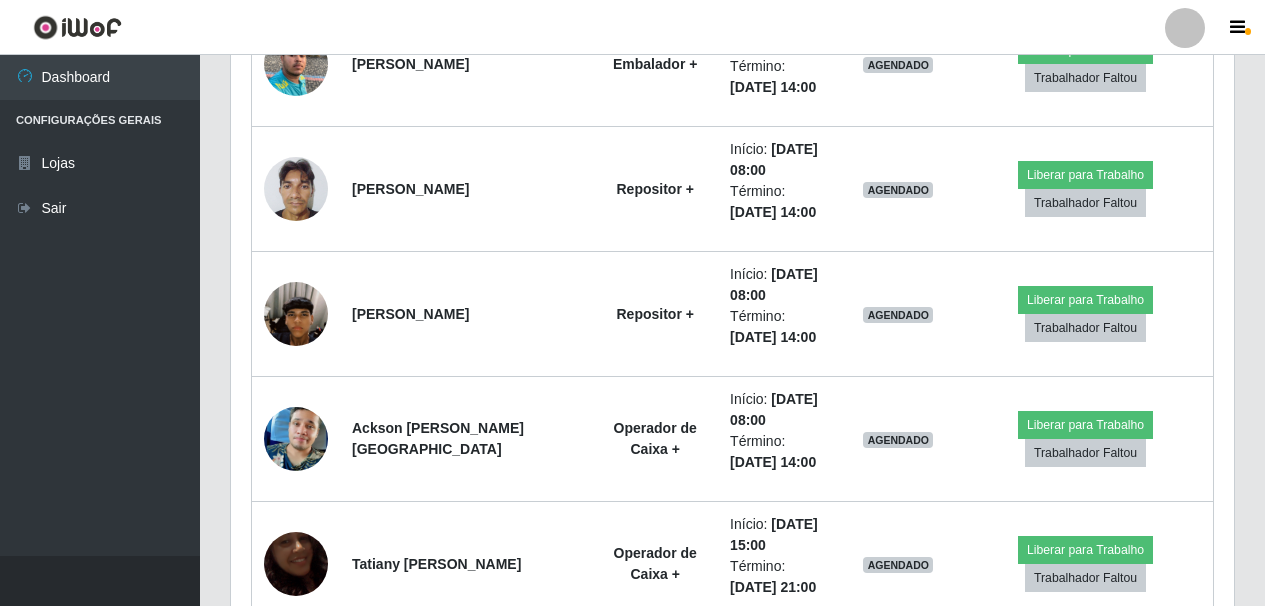 scroll, scrollTop: 999585, scrollLeft: 998997, axis: both 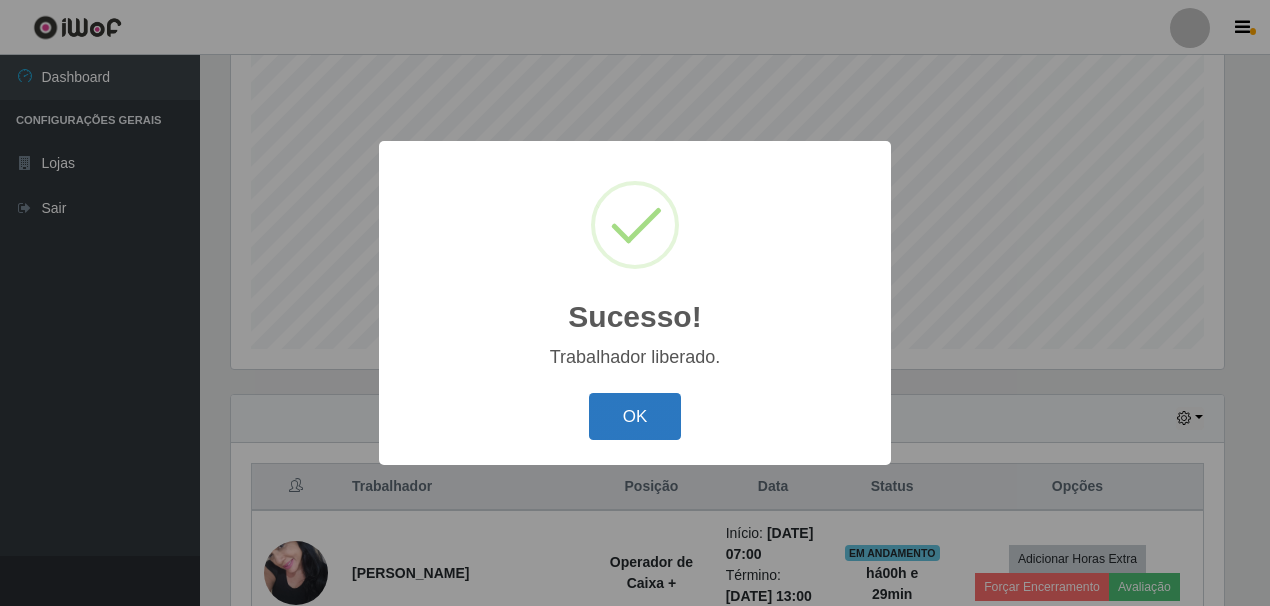 click on "OK" at bounding box center [635, 416] 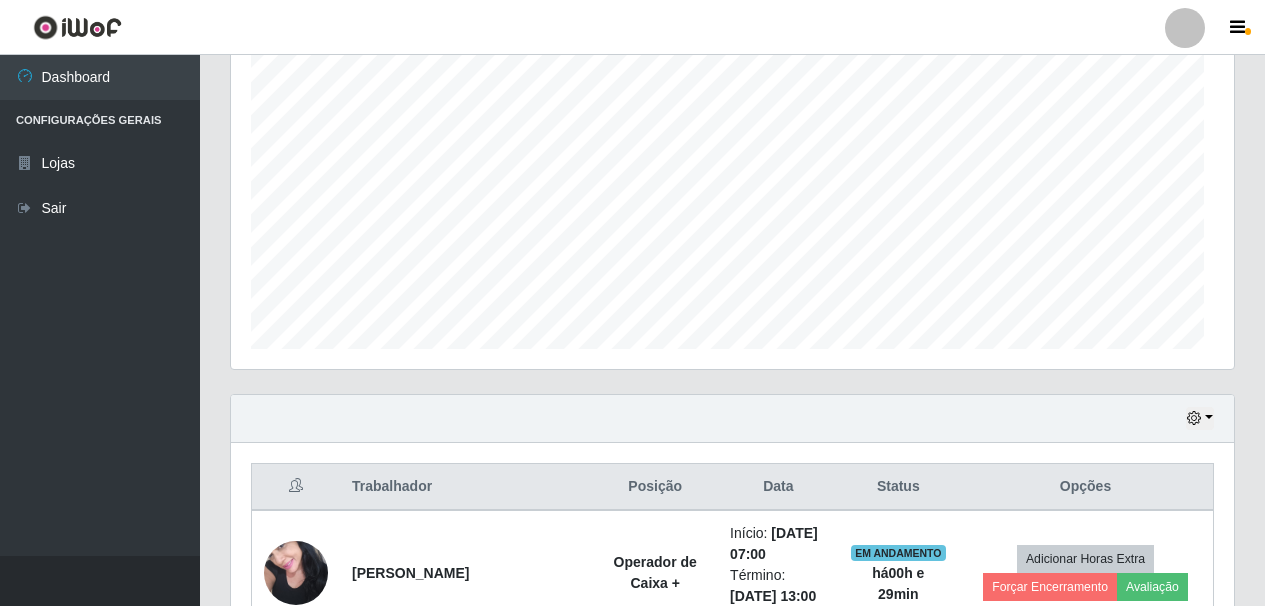 scroll, scrollTop: 999585, scrollLeft: 998997, axis: both 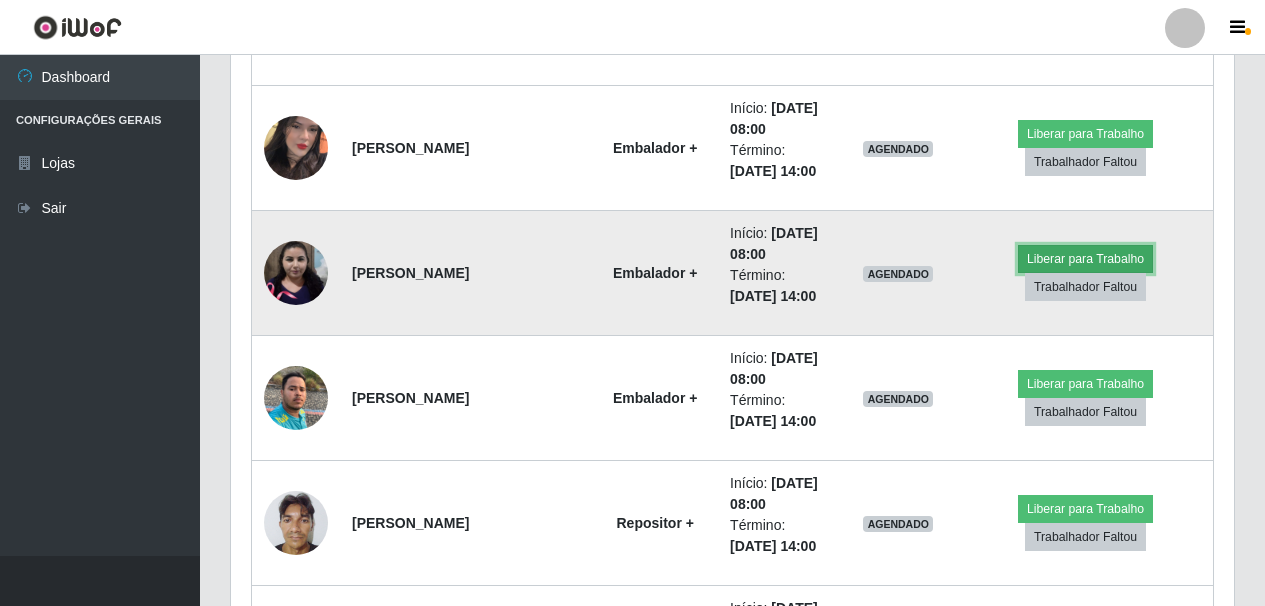 click on "Liberar para Trabalho" at bounding box center [1085, 259] 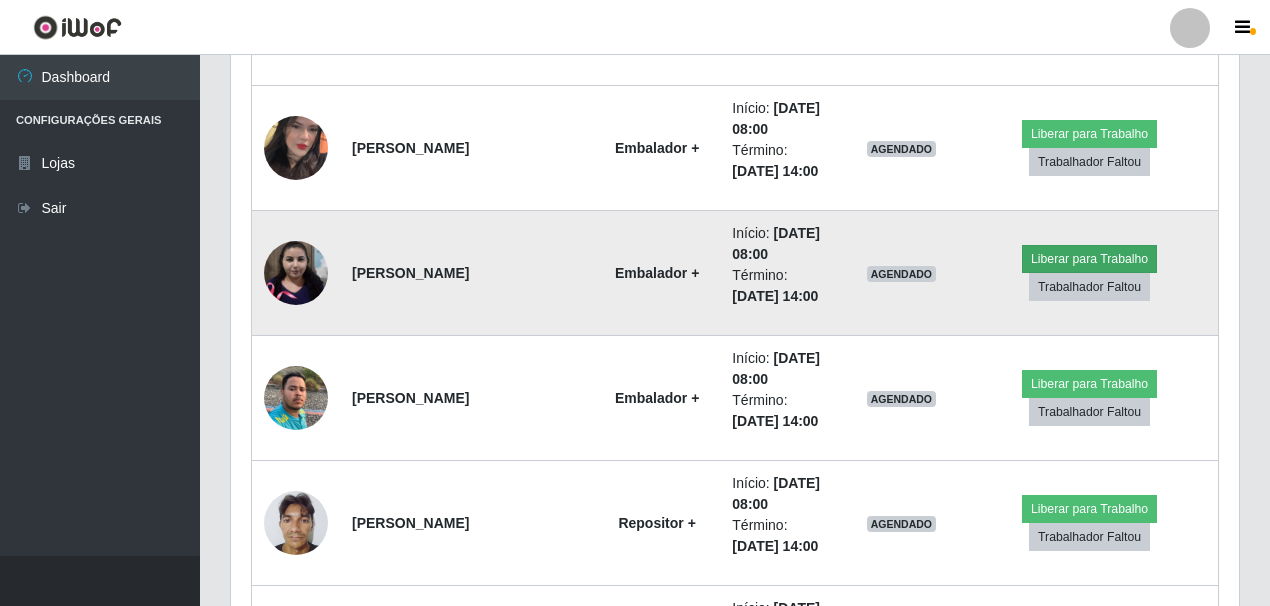 scroll, scrollTop: 999585, scrollLeft: 999007, axis: both 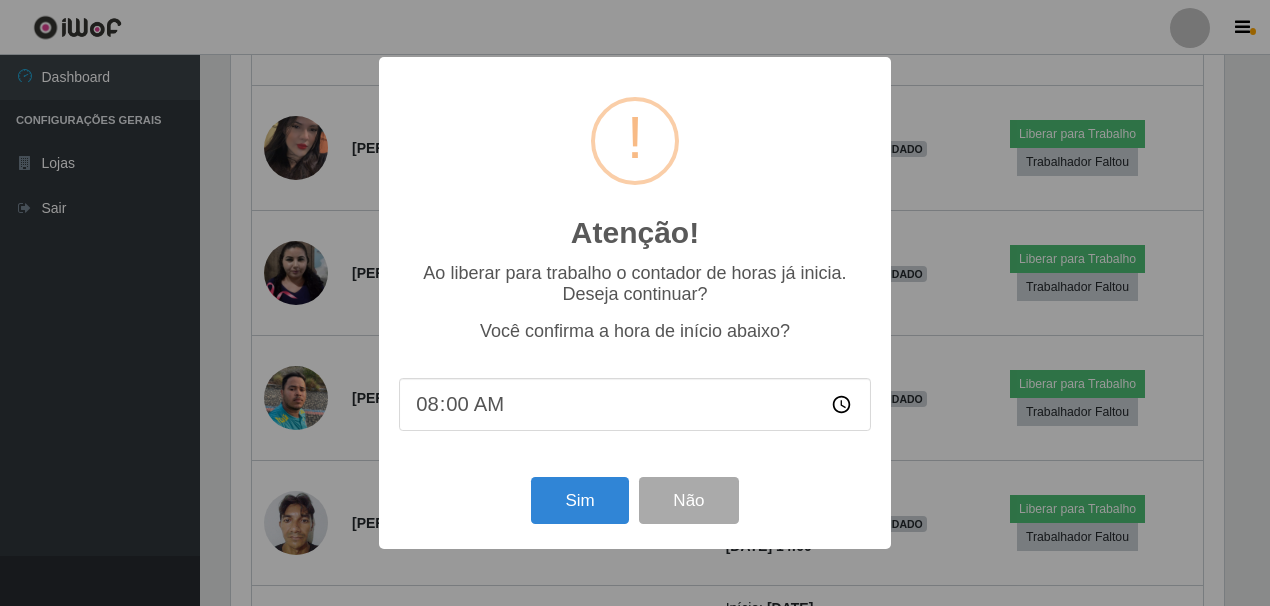 click on "Sim Não" at bounding box center [635, 500] 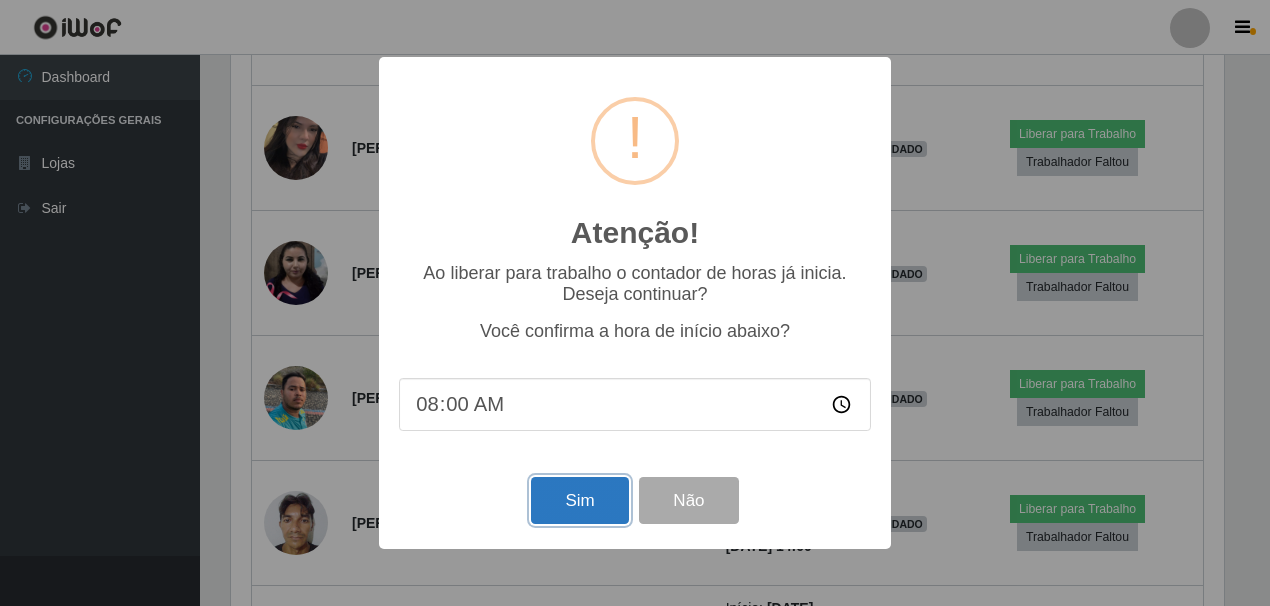click on "Sim" at bounding box center (579, 500) 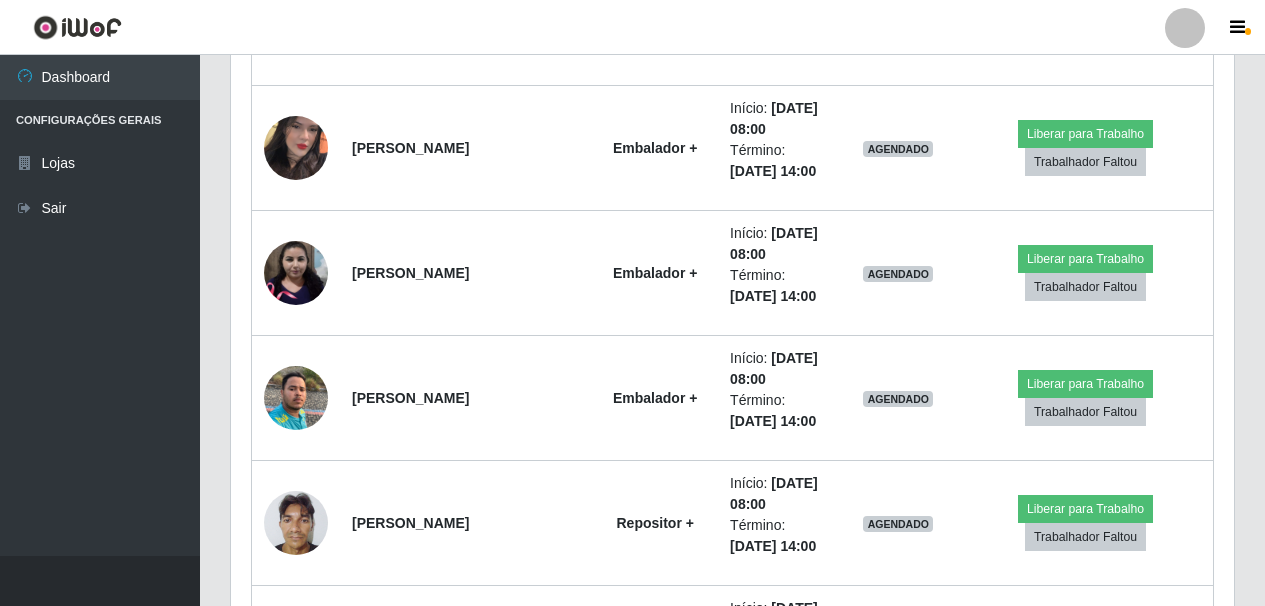 scroll, scrollTop: 999585, scrollLeft: 998997, axis: both 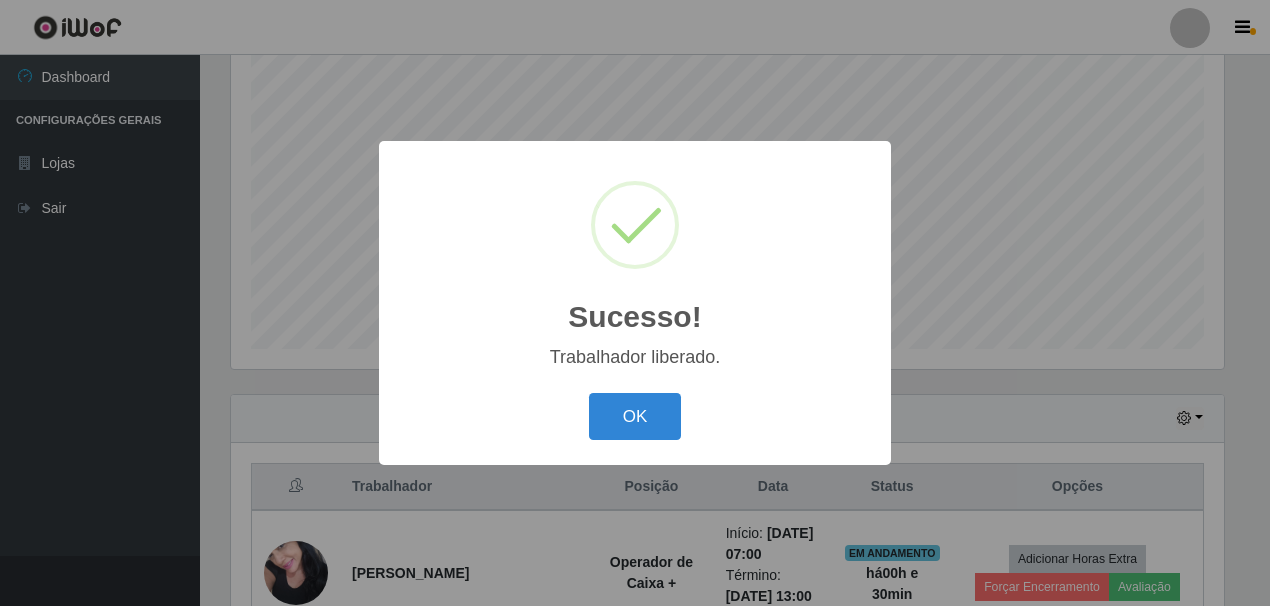 click on "Sucesso! × Trabalhador liberado. OK Cancel" at bounding box center (635, 303) 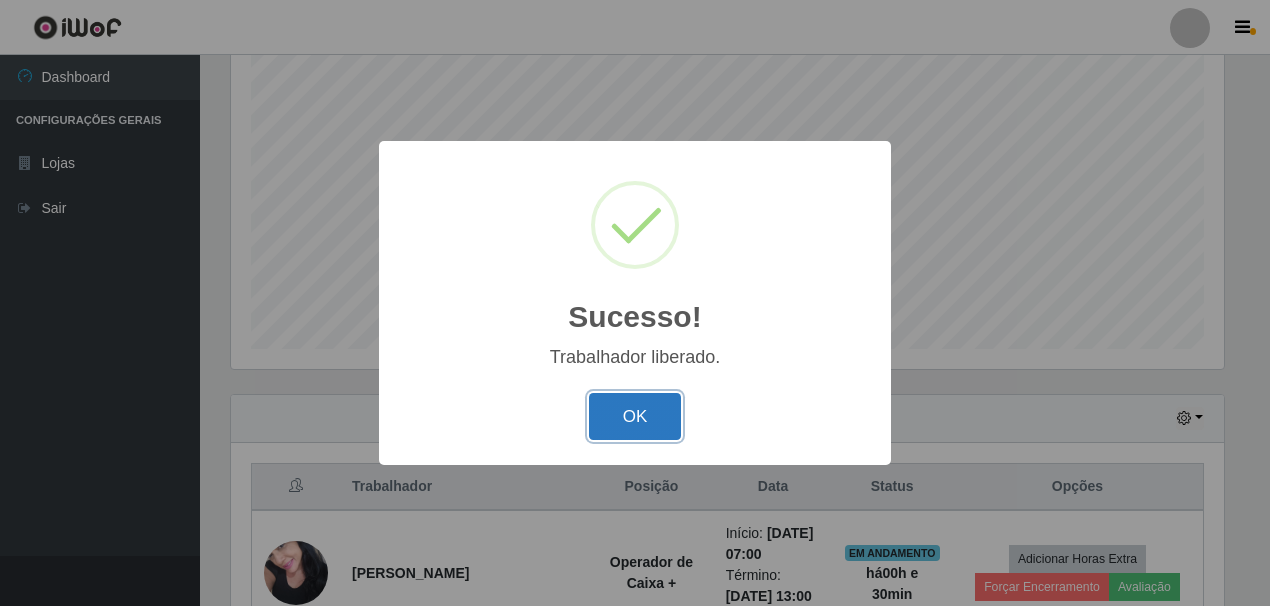click on "OK" at bounding box center [635, 416] 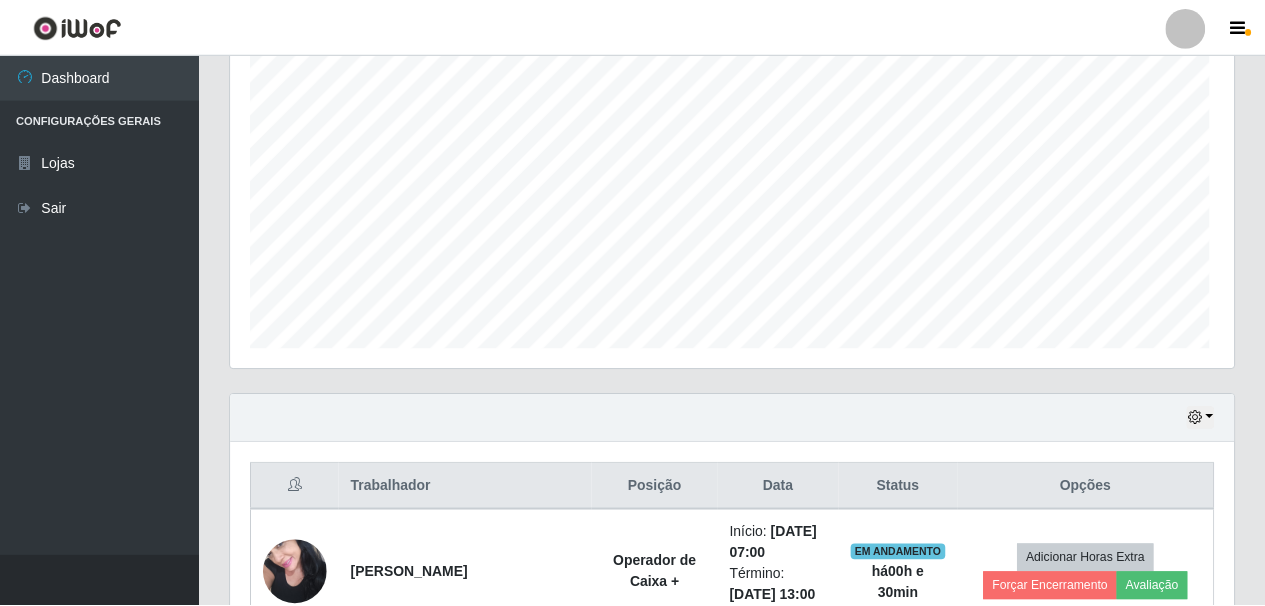 scroll, scrollTop: 999585, scrollLeft: 998997, axis: both 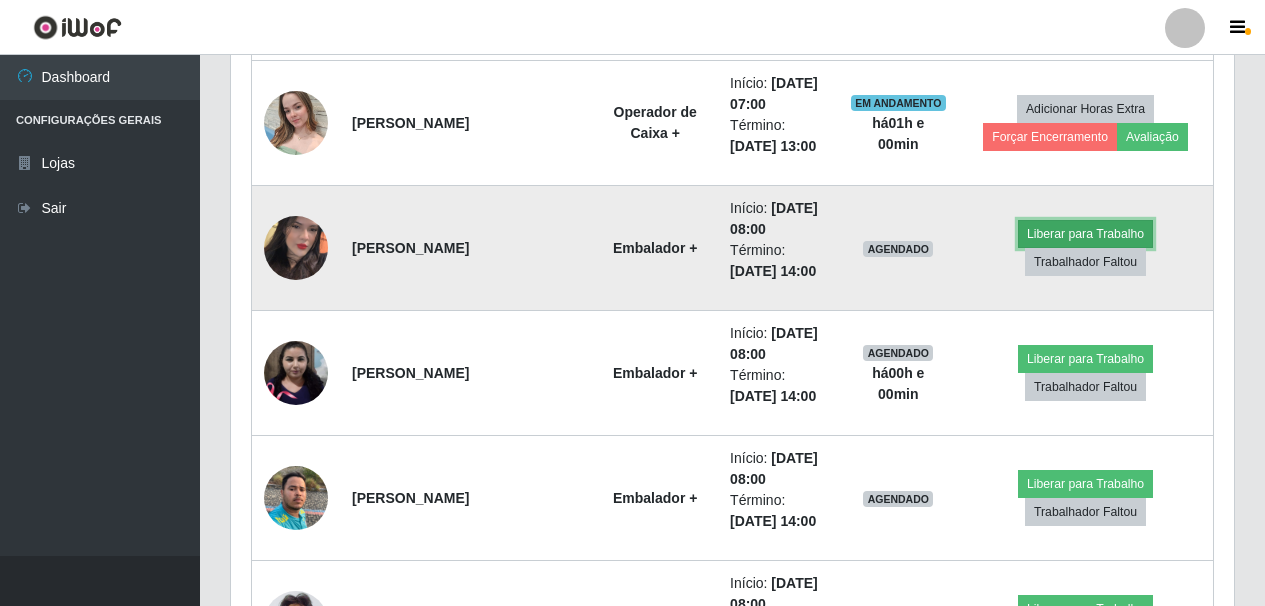 click on "Liberar para Trabalho" at bounding box center (1085, 234) 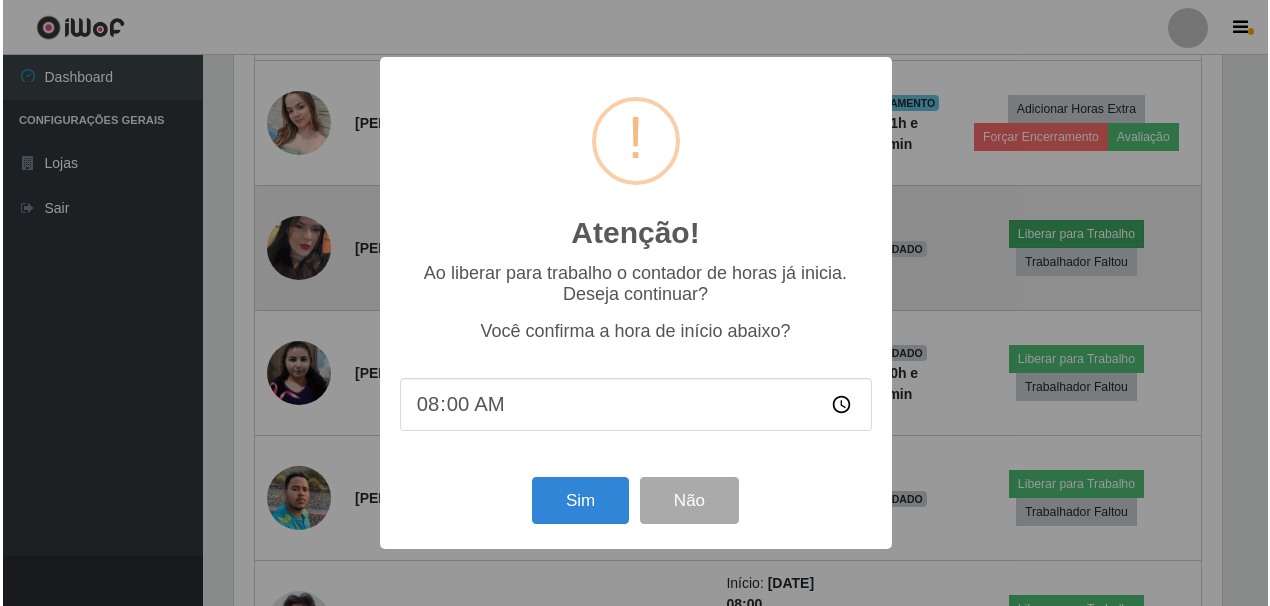 scroll, scrollTop: 999585, scrollLeft: 999007, axis: both 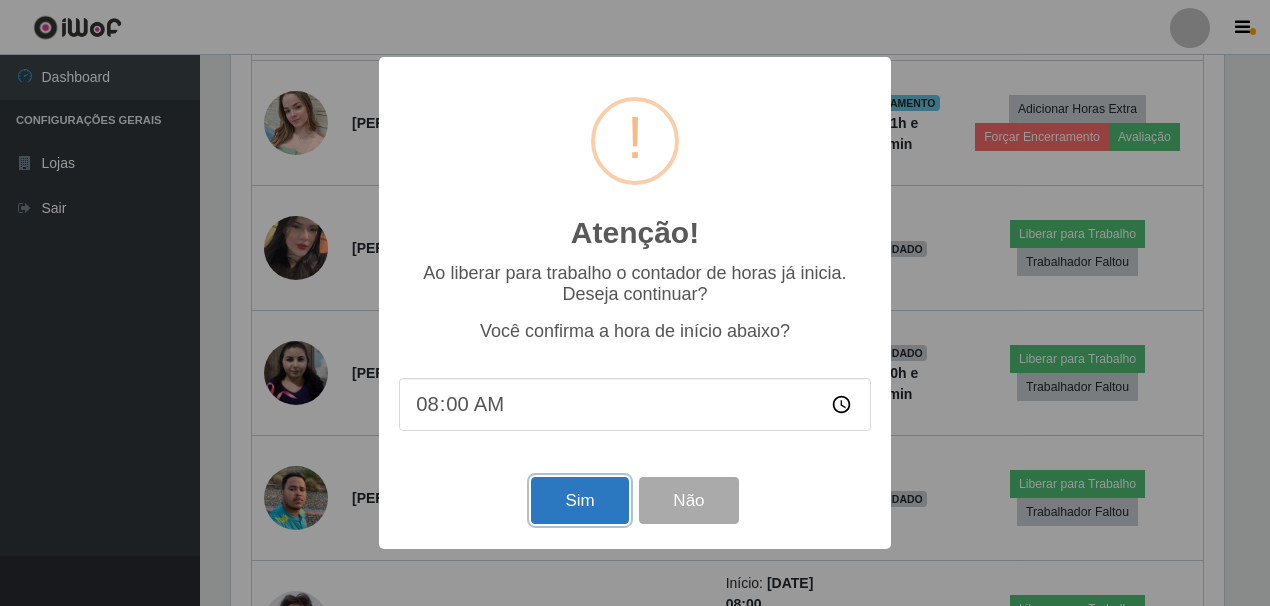 click on "Sim" at bounding box center [579, 500] 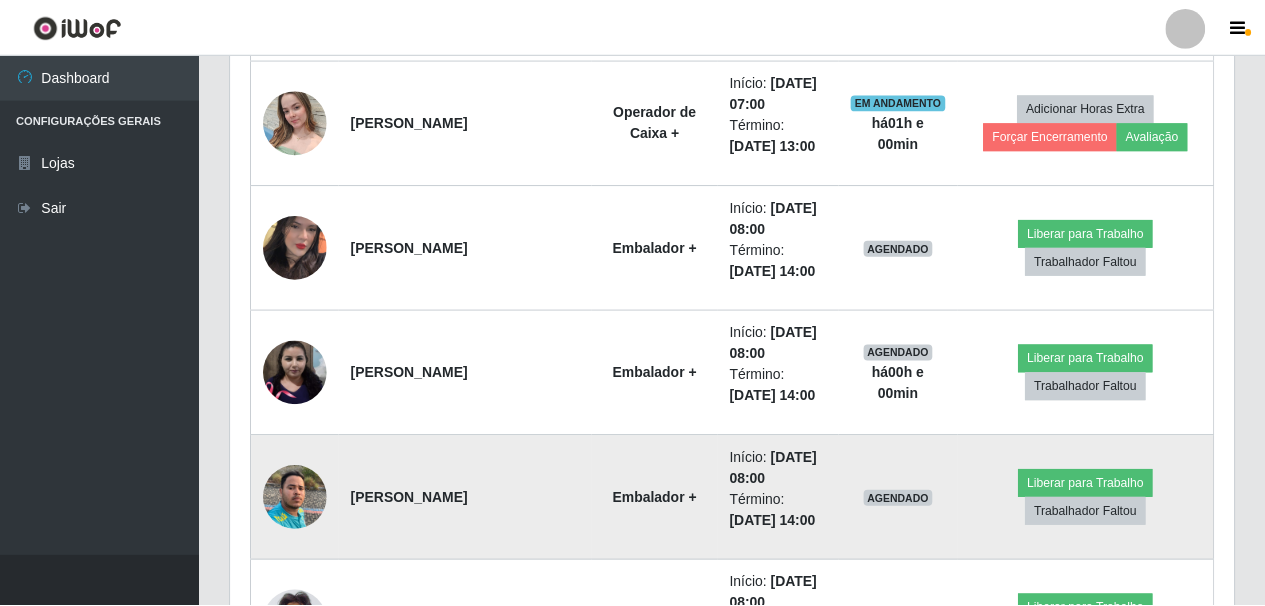 scroll, scrollTop: 999585, scrollLeft: 998997, axis: both 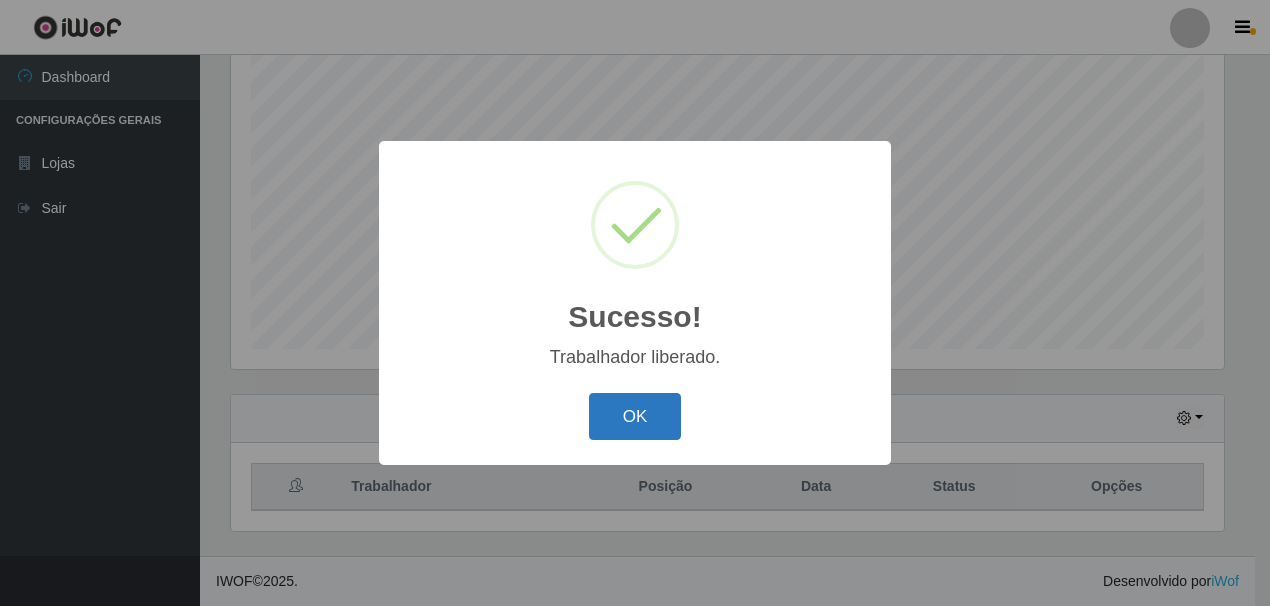 click on "OK" at bounding box center (635, 416) 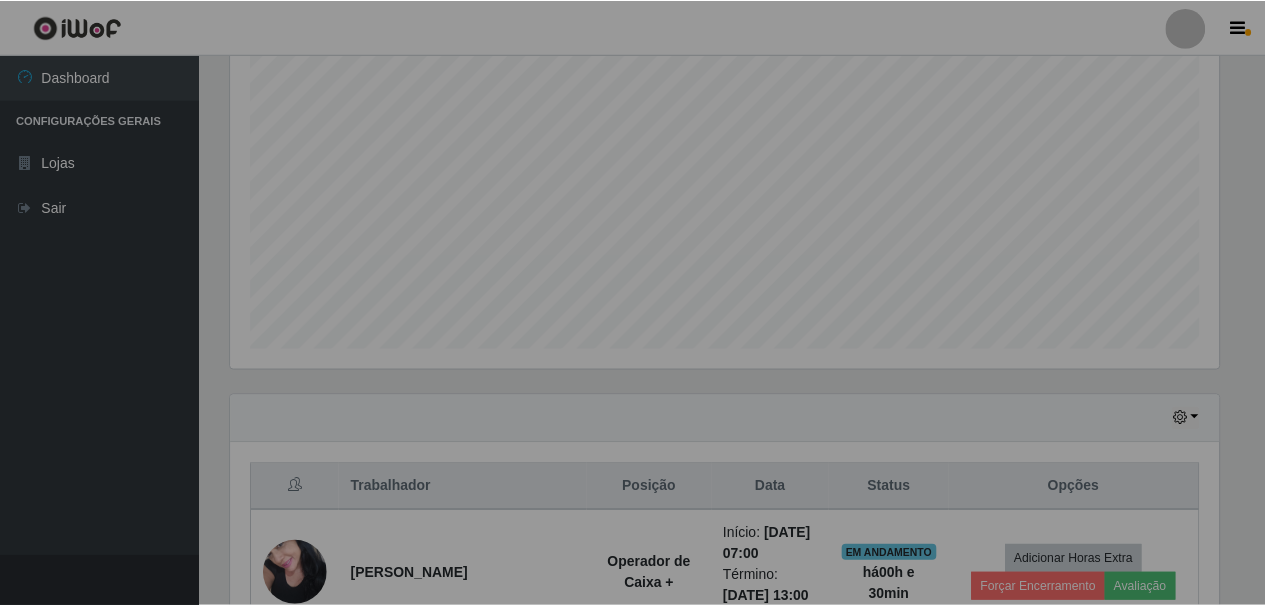 scroll 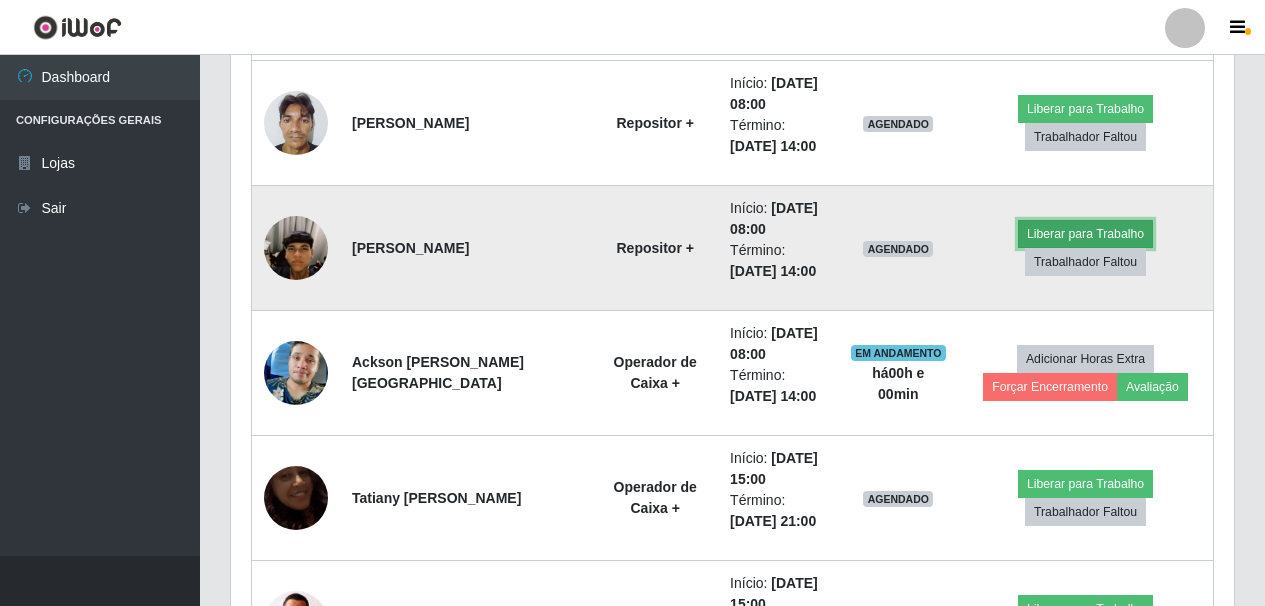 click on "Liberar para Trabalho" at bounding box center [1085, 234] 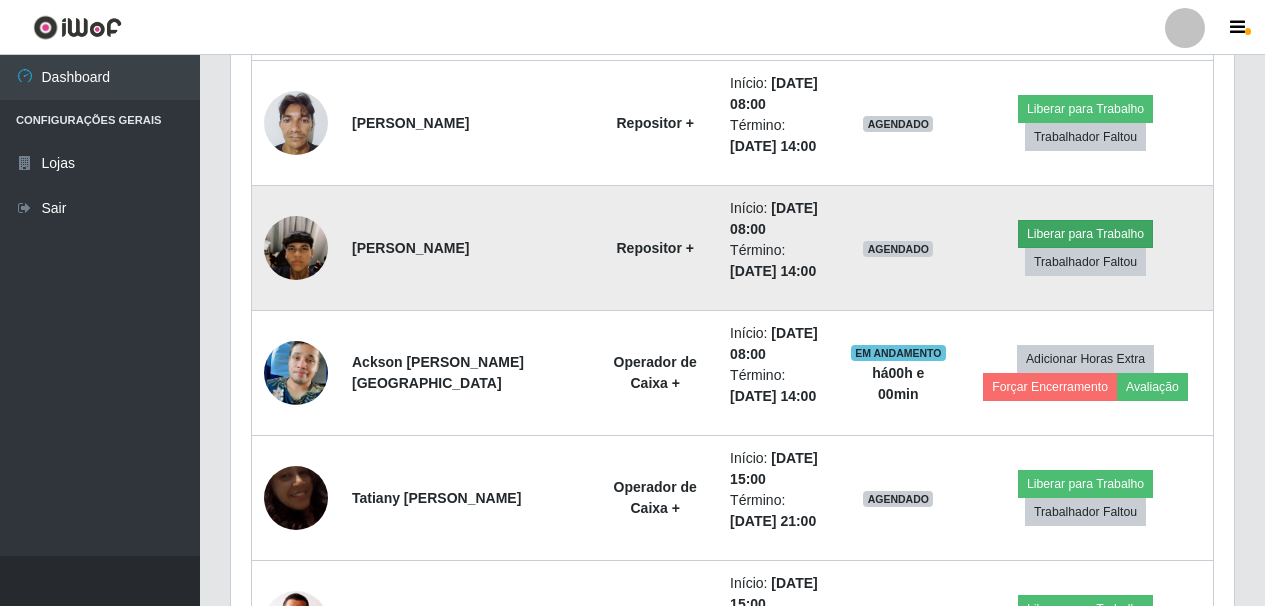 scroll, scrollTop: 999585, scrollLeft: 999007, axis: both 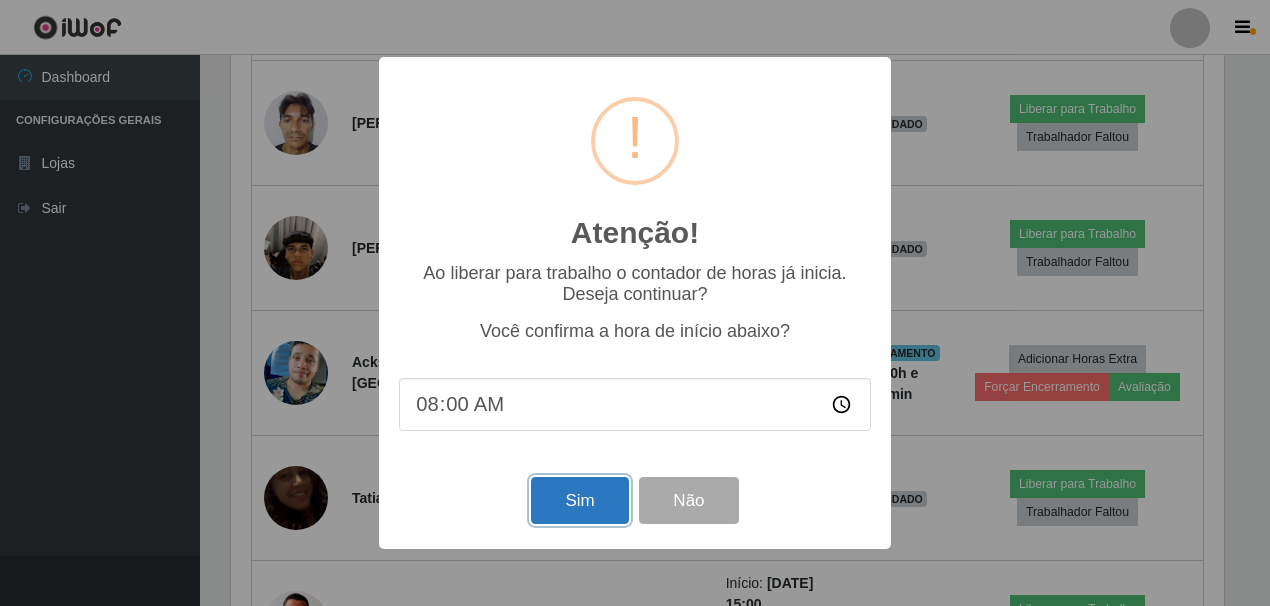 click on "Sim" at bounding box center [579, 500] 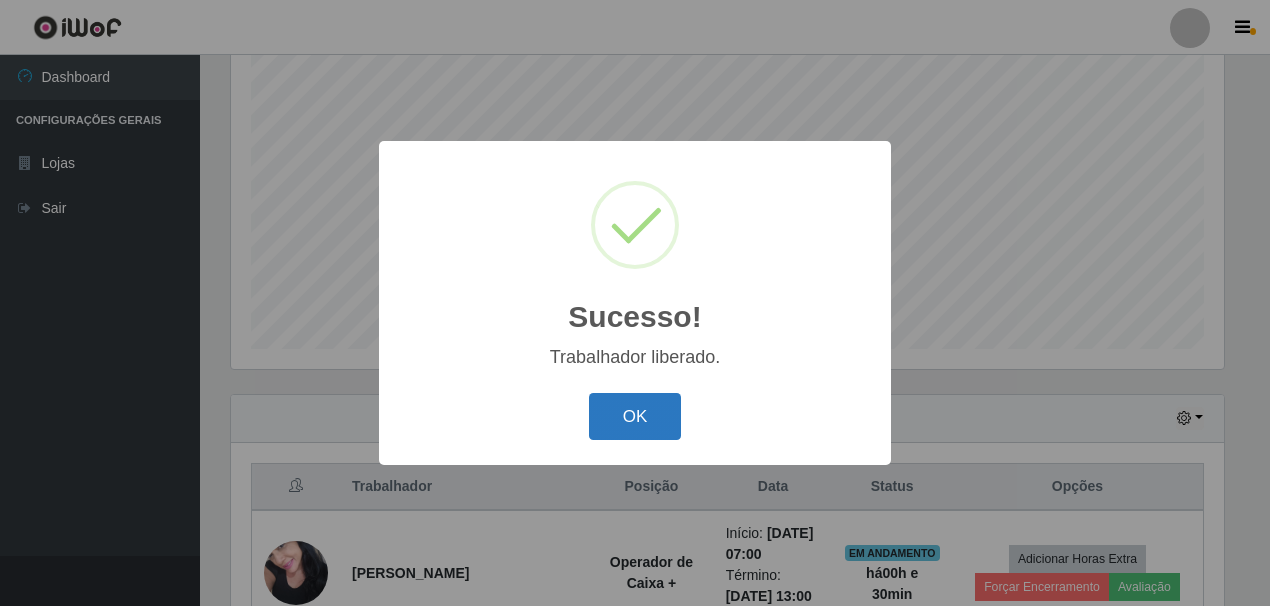 click on "OK" at bounding box center (635, 416) 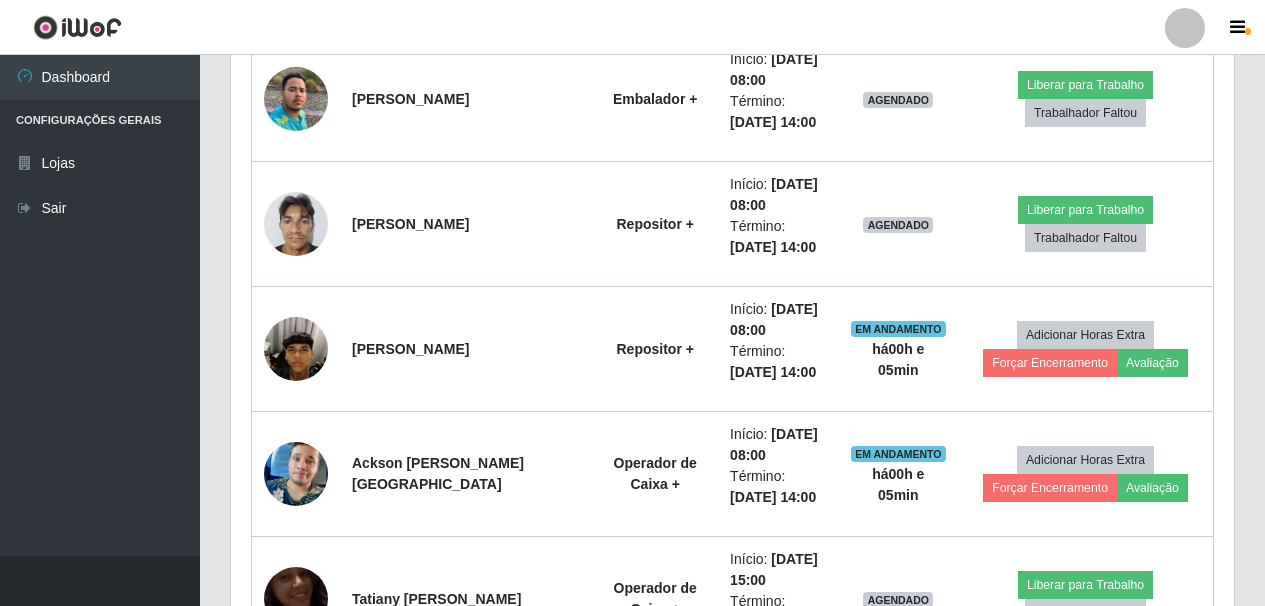 scroll, scrollTop: 1466, scrollLeft: 0, axis: vertical 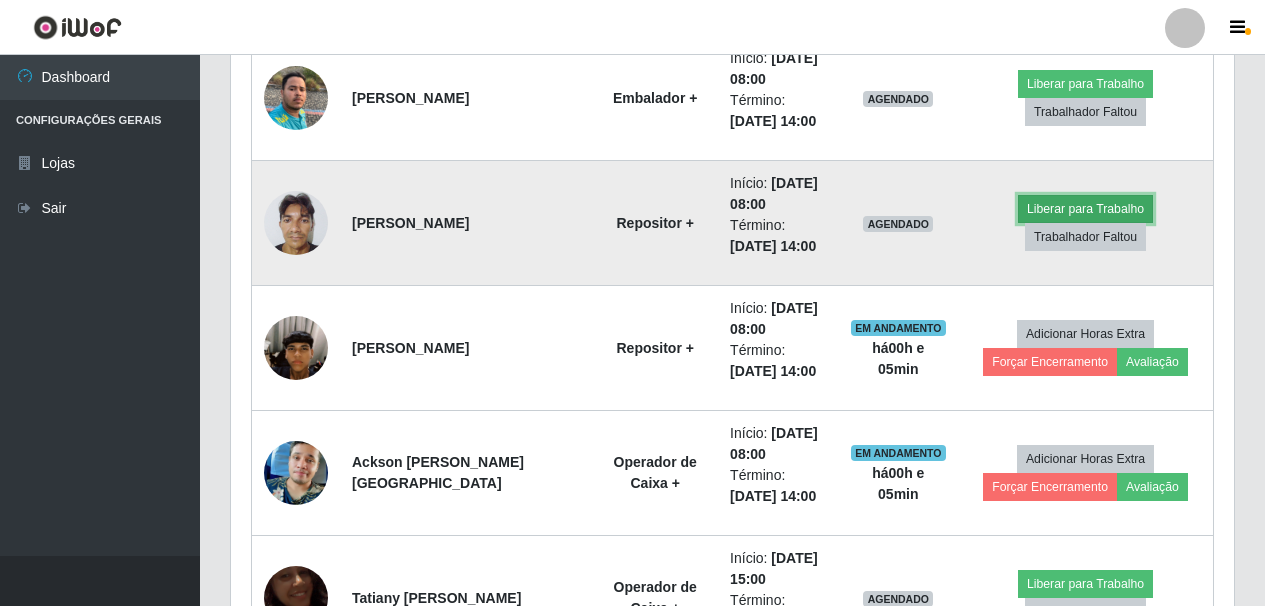 click on "Liberar para Trabalho" at bounding box center [1085, 209] 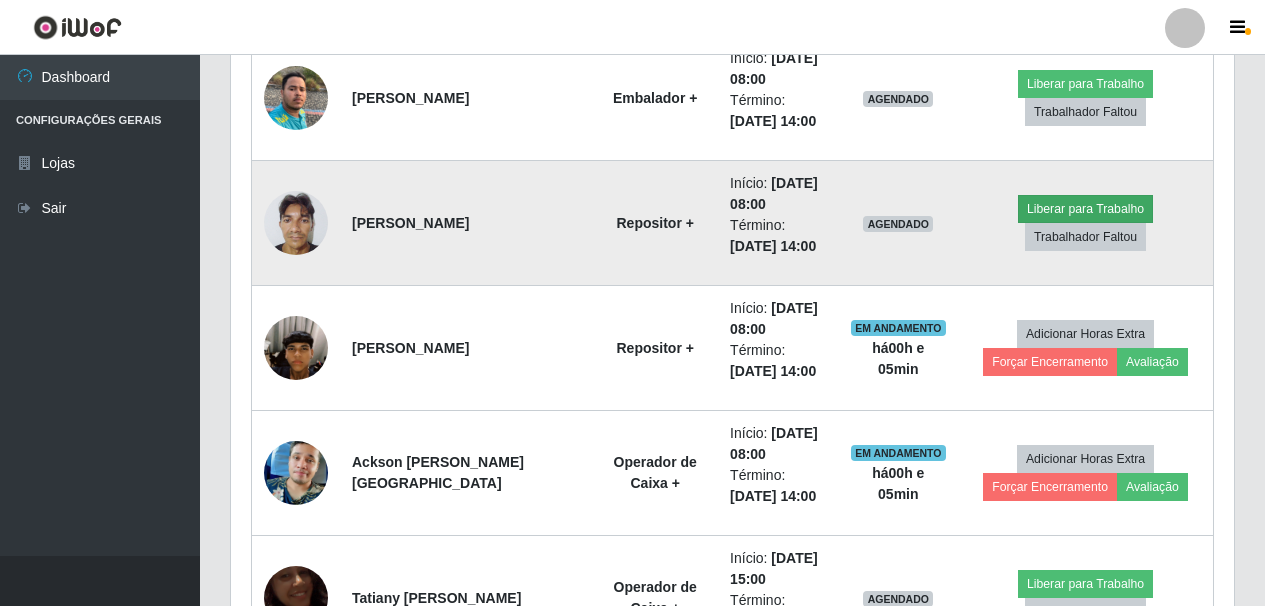 scroll, scrollTop: 999585, scrollLeft: 999007, axis: both 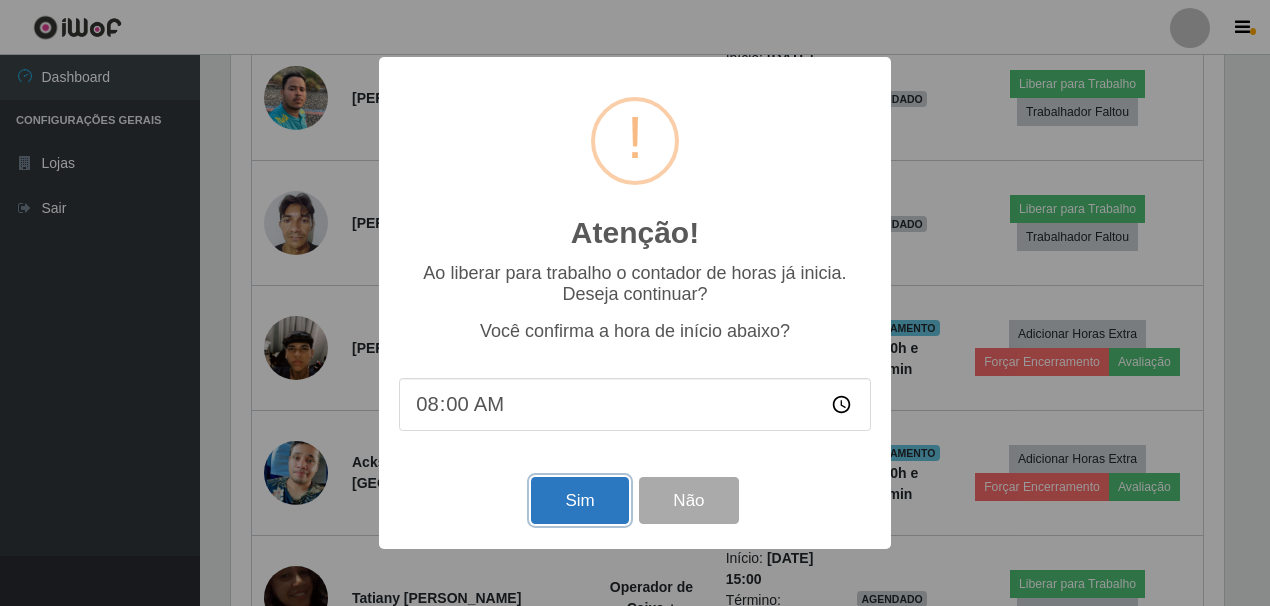 click on "Sim" at bounding box center (579, 500) 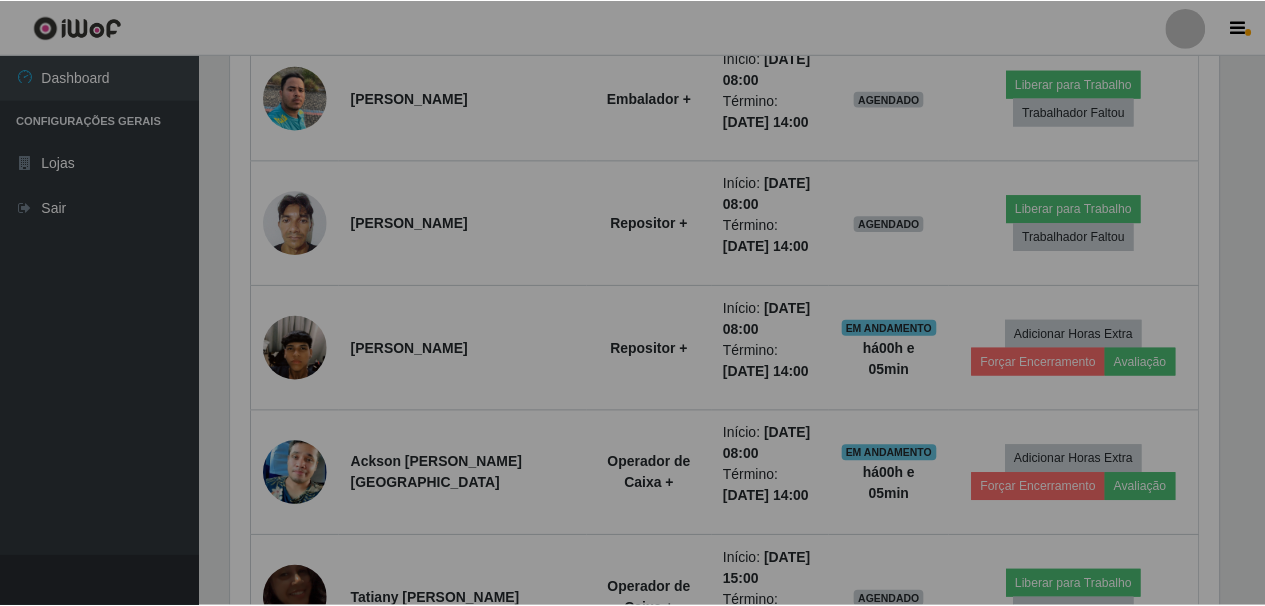 scroll, scrollTop: 999585, scrollLeft: 998997, axis: both 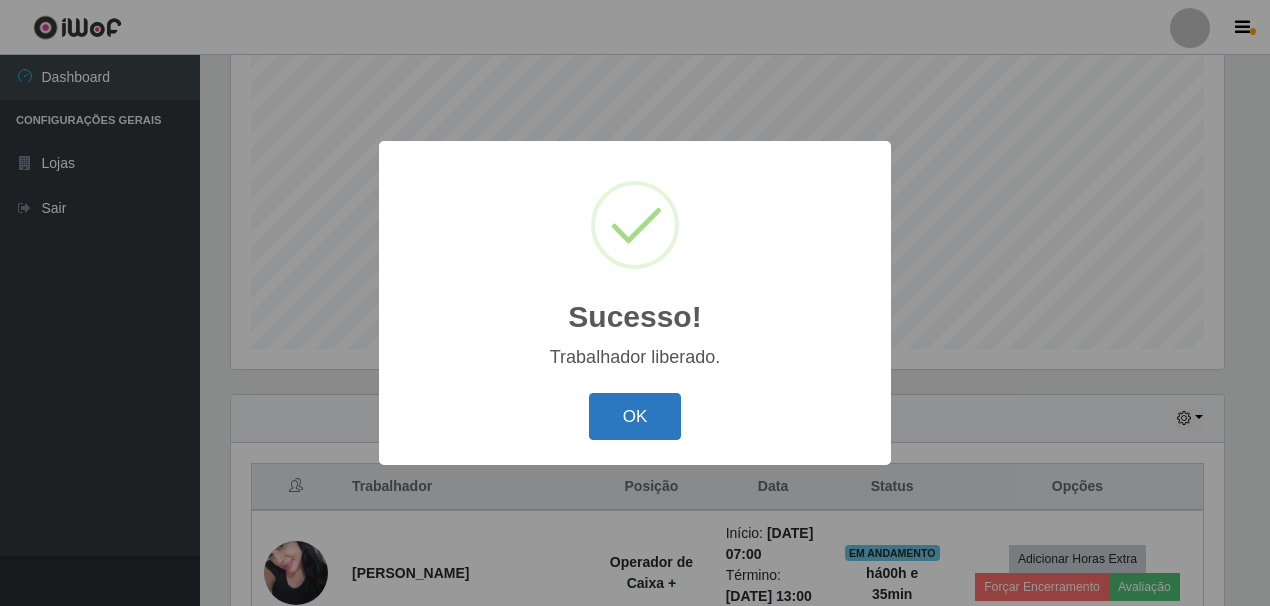 click on "OK" at bounding box center (635, 416) 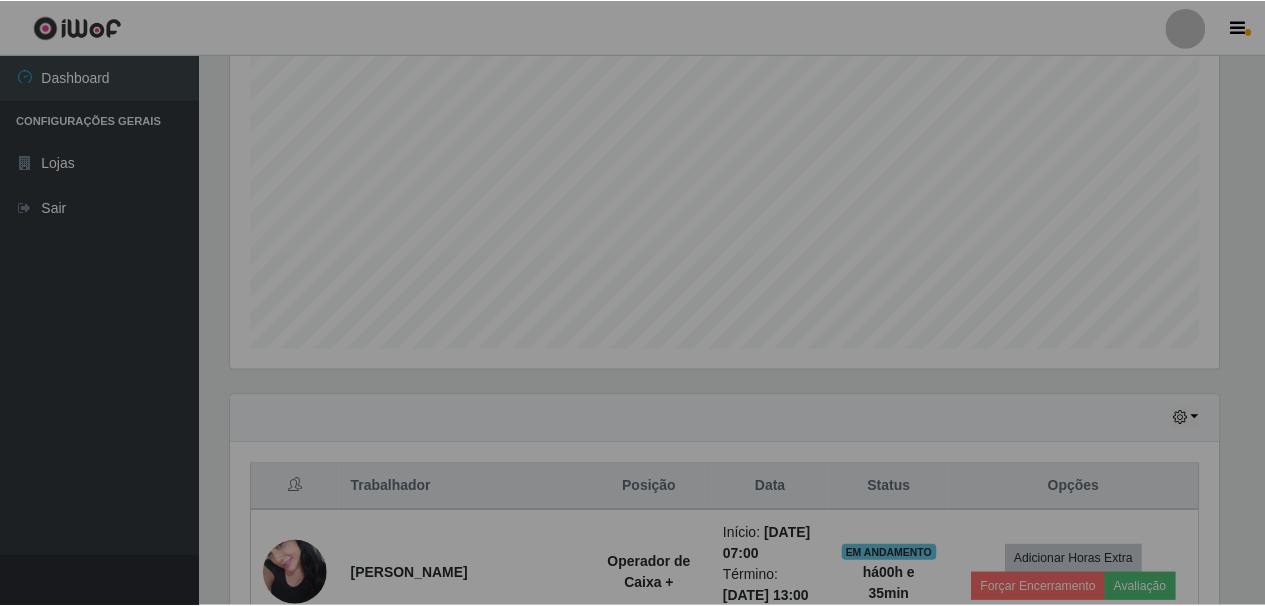 scroll, scrollTop: 999585, scrollLeft: 998997, axis: both 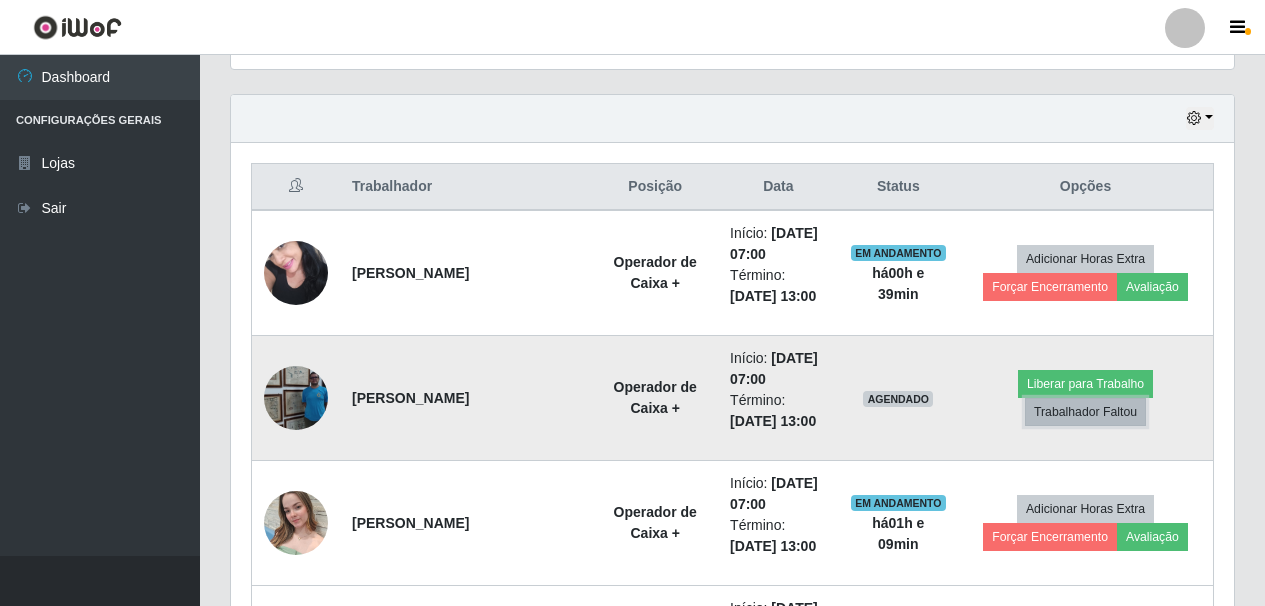 click on "Trabalhador Faltou" at bounding box center (1085, 412) 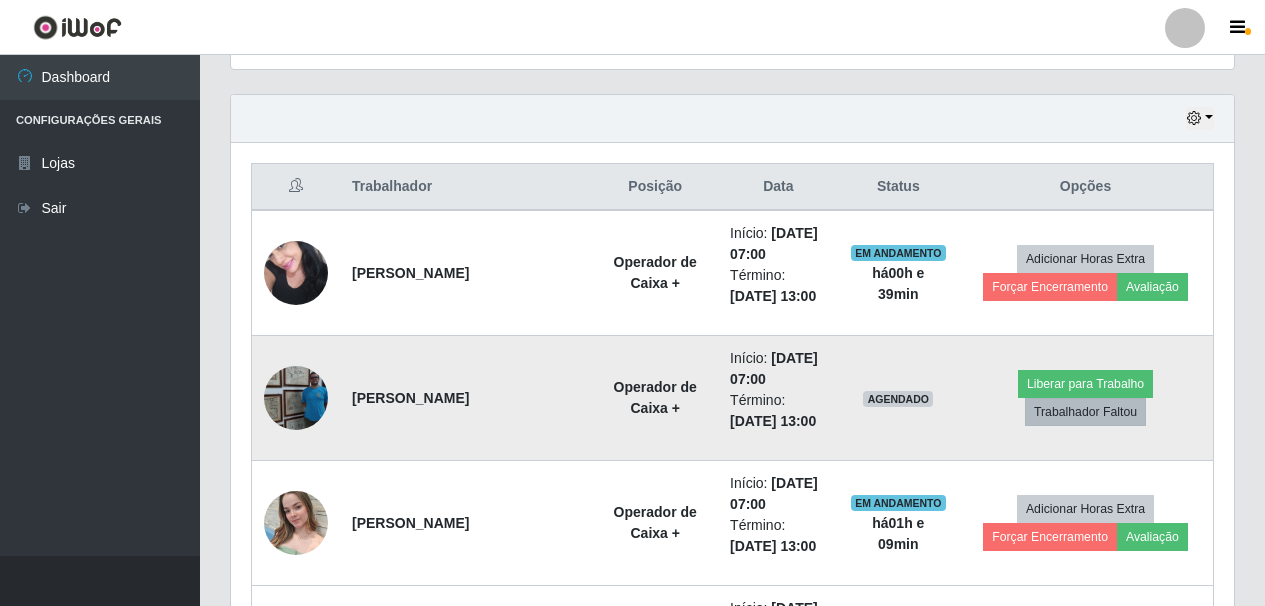 scroll, scrollTop: 999585, scrollLeft: 999007, axis: both 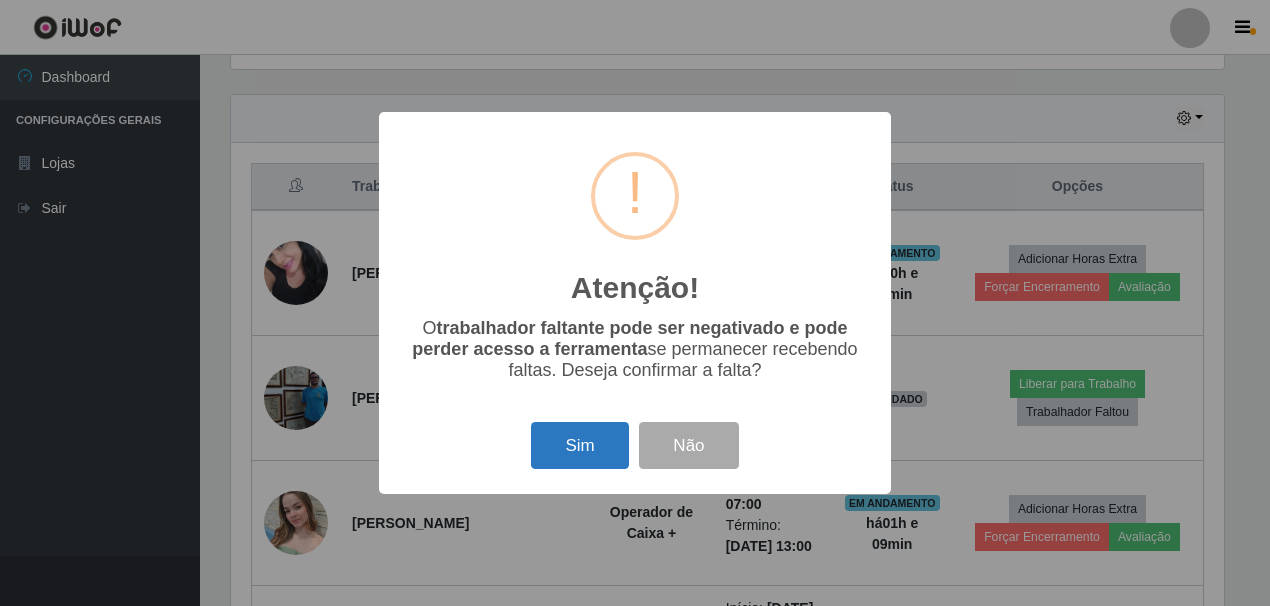 click on "Sim" at bounding box center (579, 445) 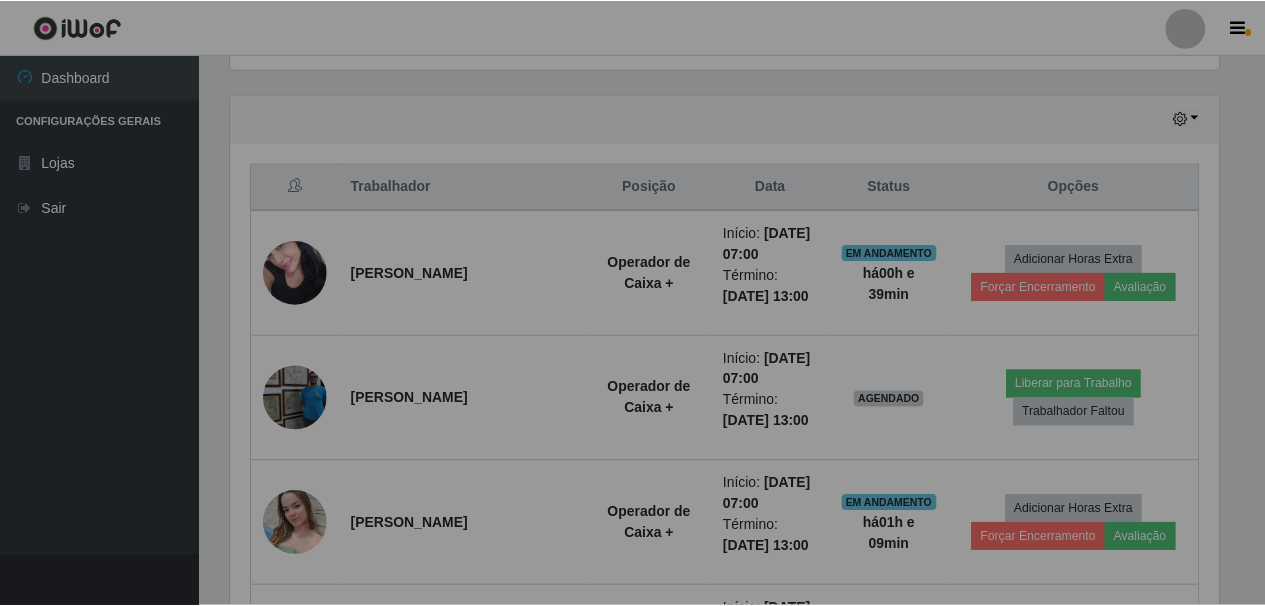 scroll, scrollTop: 999585, scrollLeft: 998997, axis: both 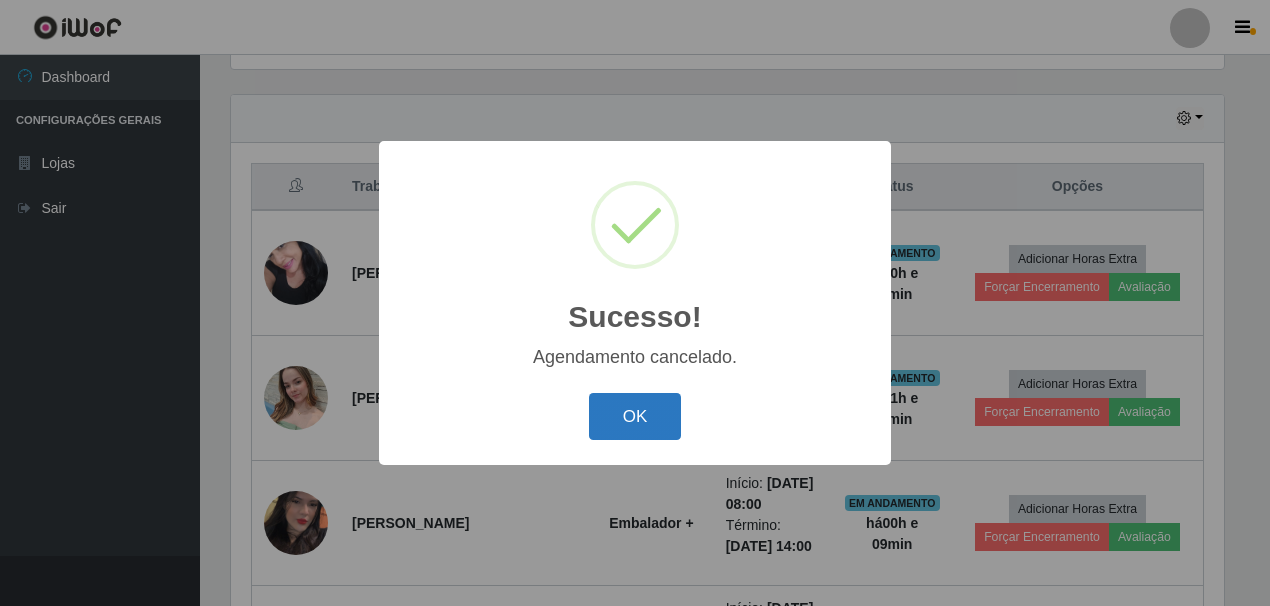 click on "OK" at bounding box center (635, 416) 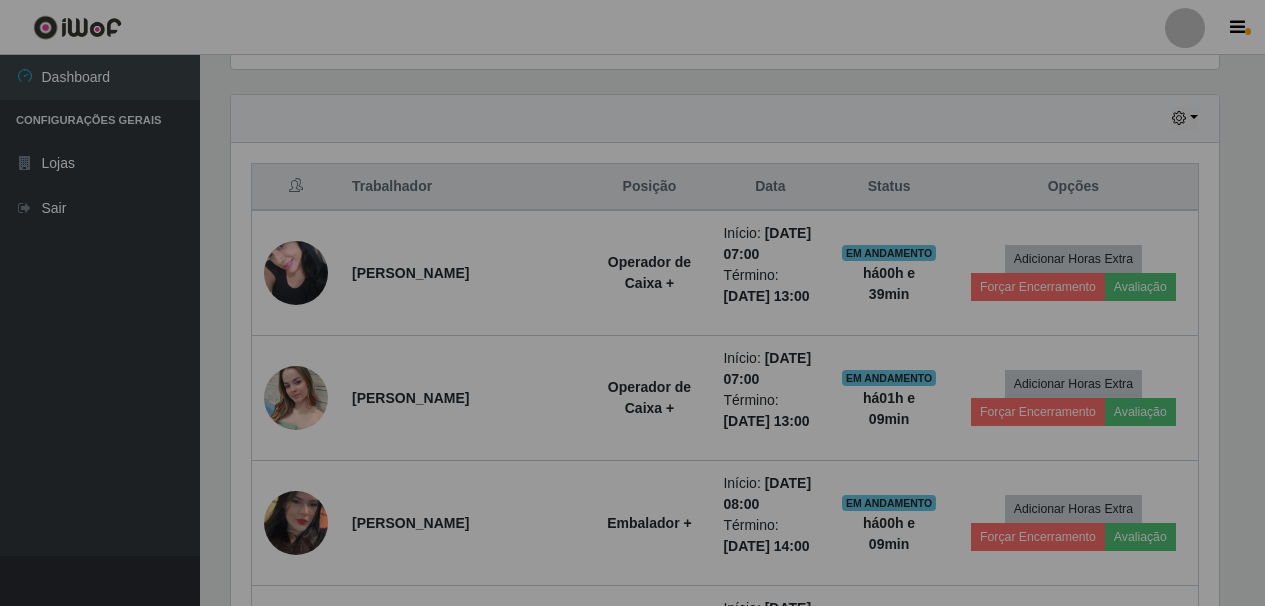 scroll, scrollTop: 999585, scrollLeft: 998997, axis: both 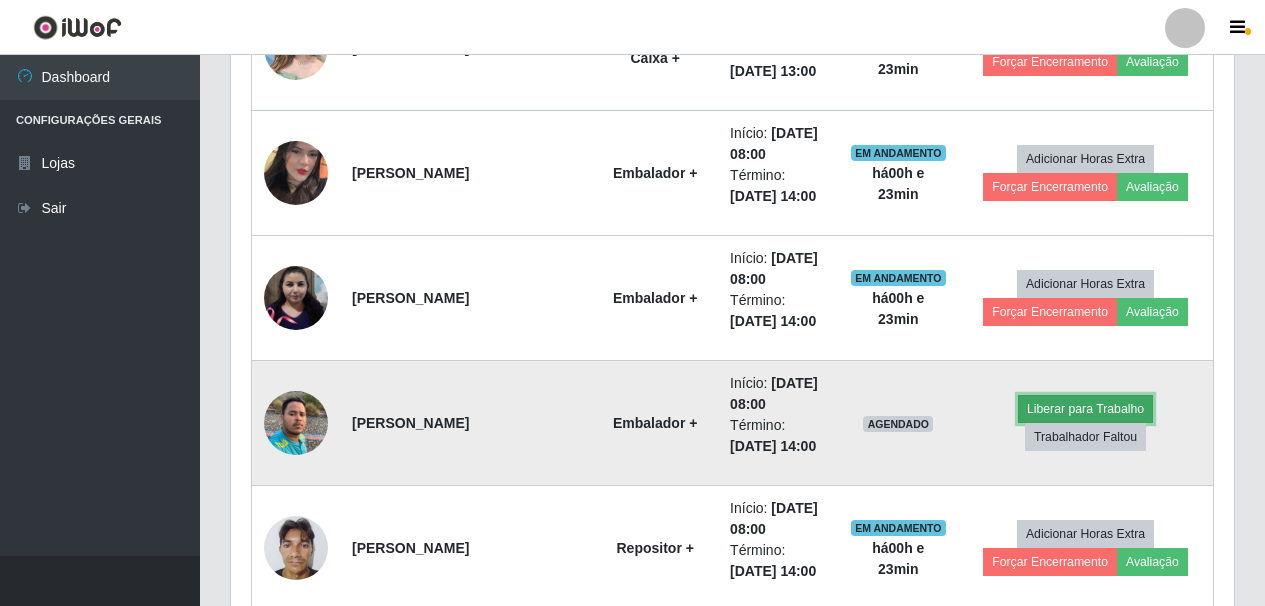 click on "Liberar para Trabalho" at bounding box center [1085, 409] 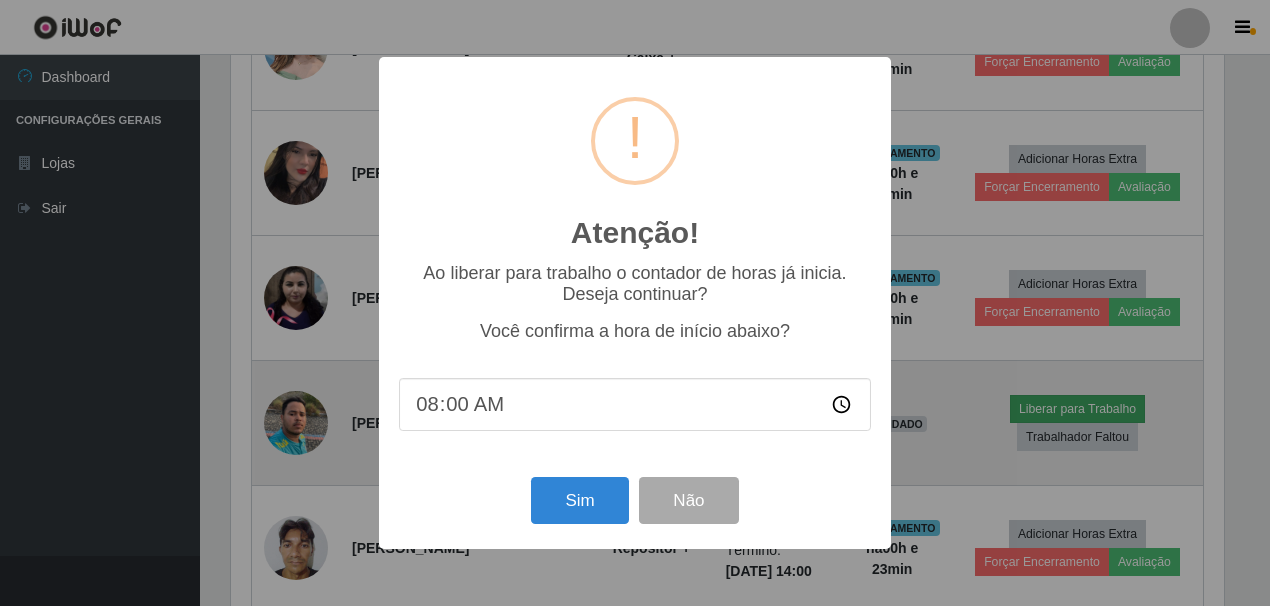 scroll, scrollTop: 999585, scrollLeft: 999007, axis: both 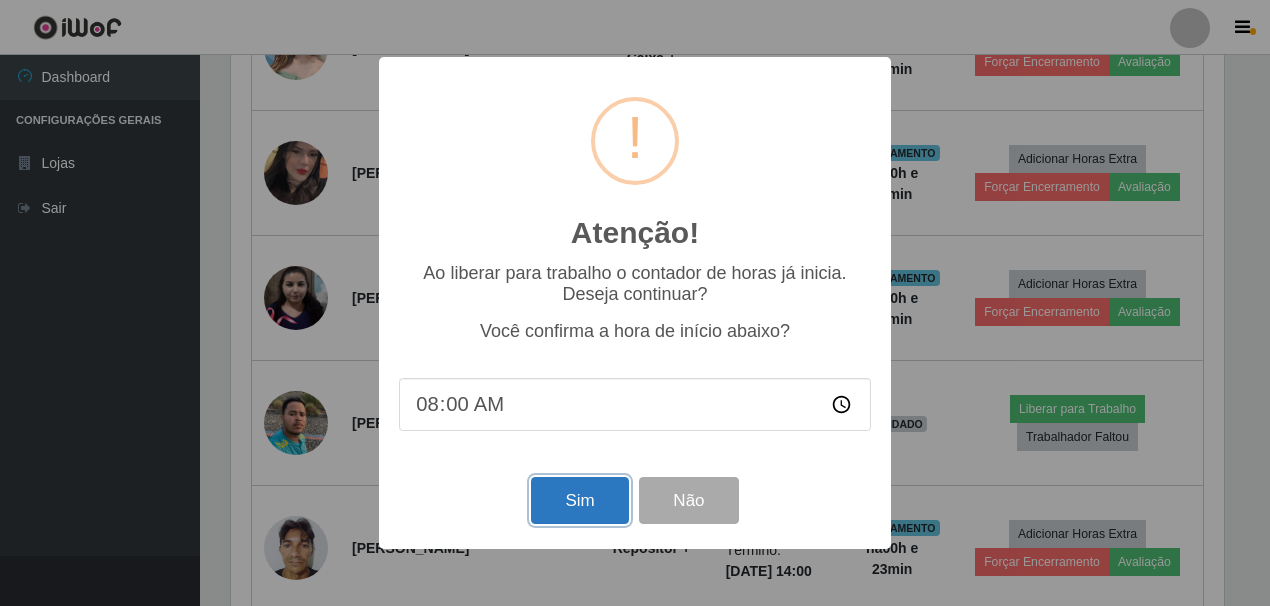 click on "Sim" at bounding box center [579, 500] 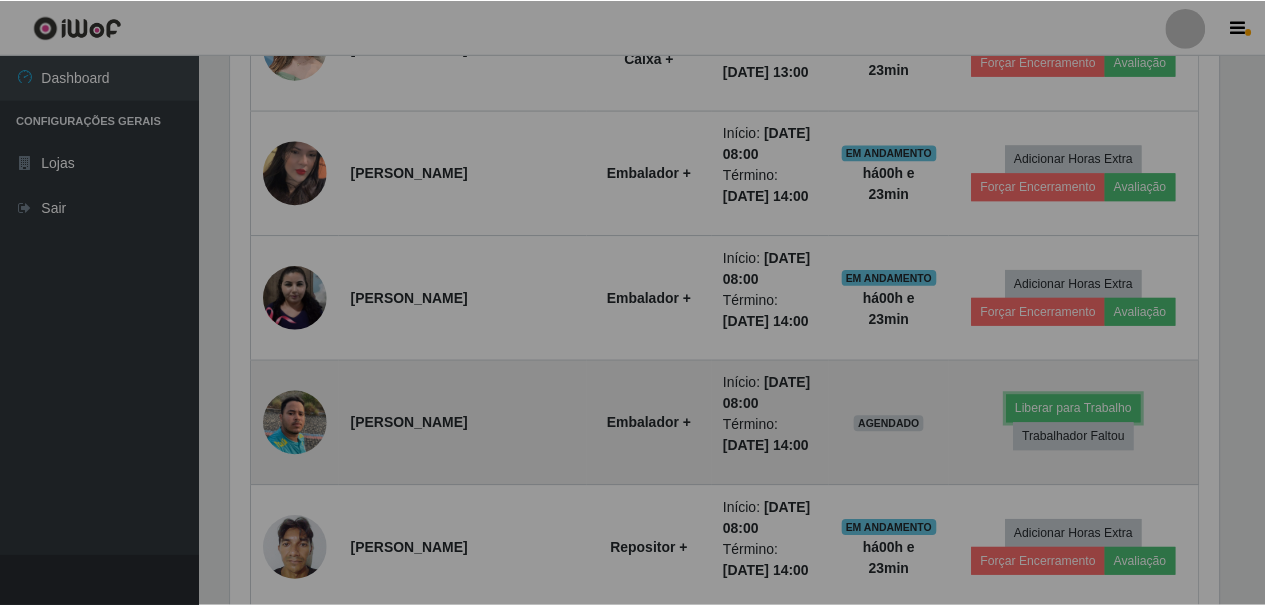 scroll, scrollTop: 999585, scrollLeft: 998997, axis: both 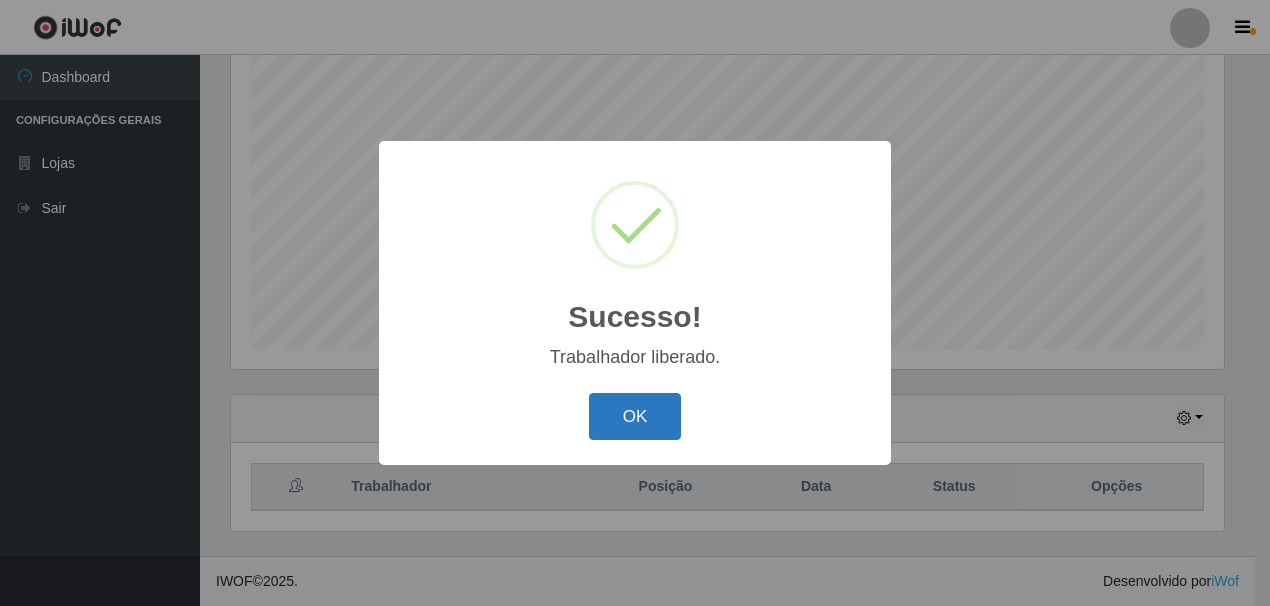 click on "OK" at bounding box center [635, 416] 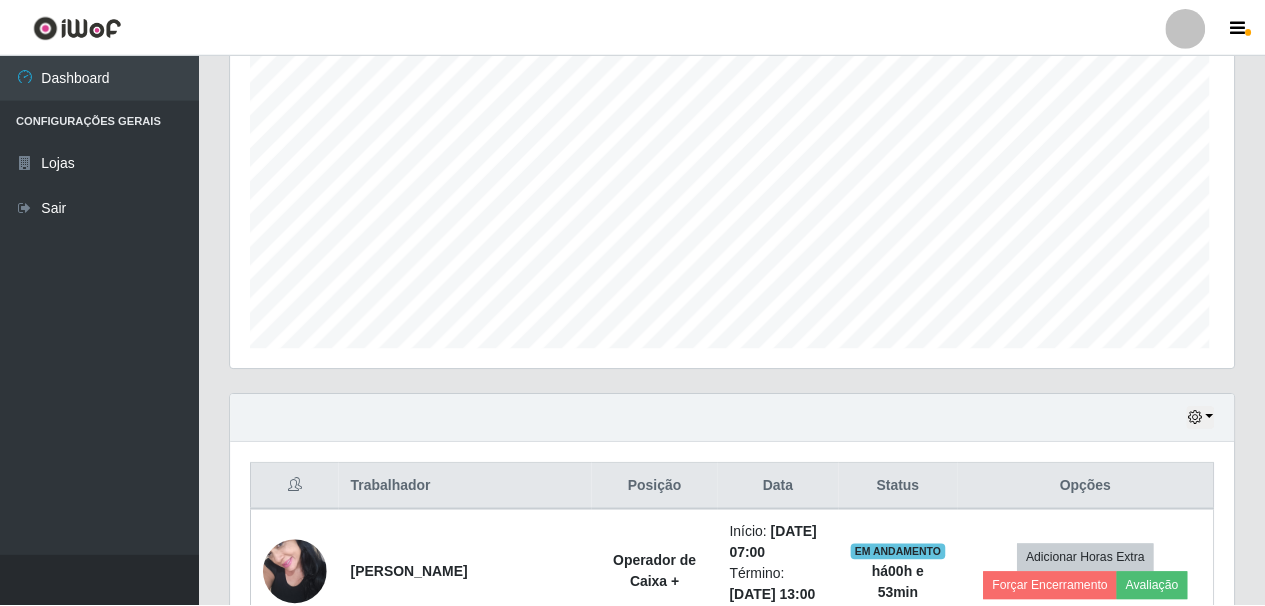 scroll, scrollTop: 999585, scrollLeft: 998997, axis: both 